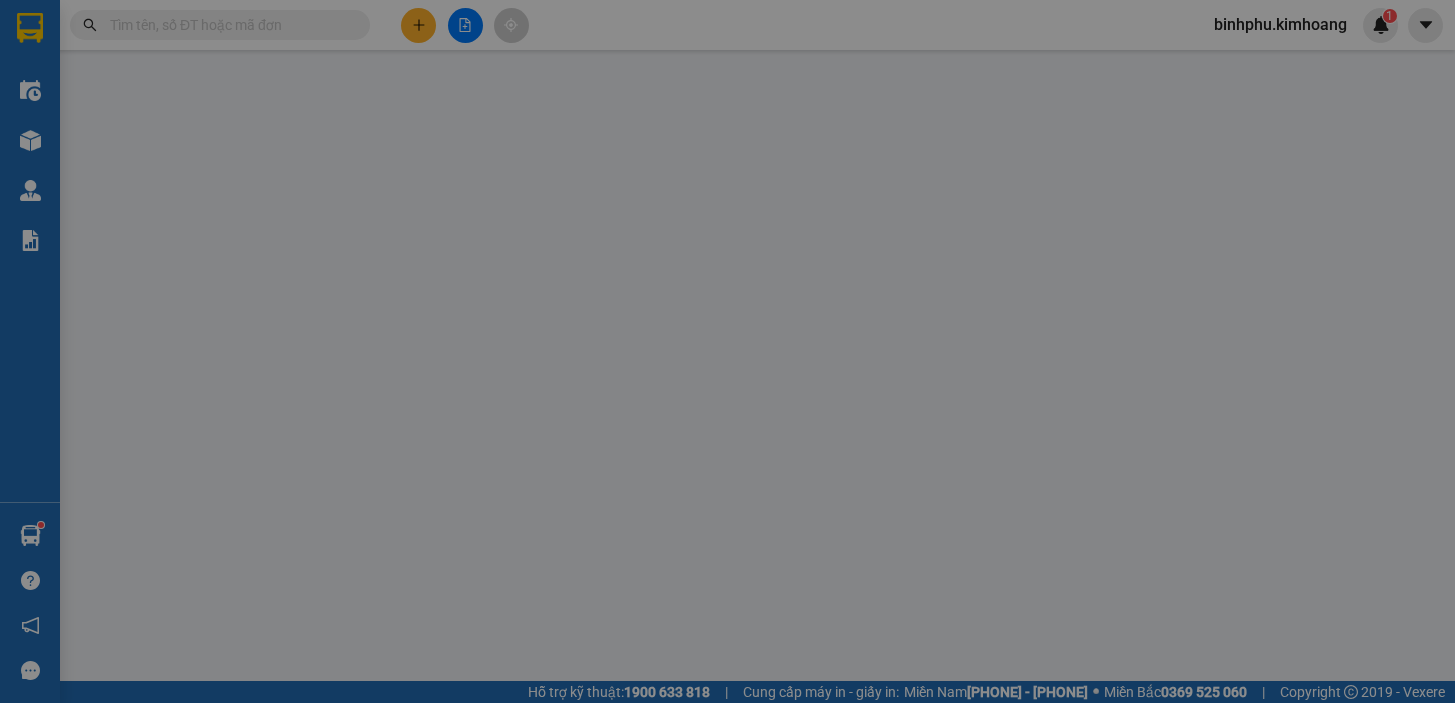 scroll, scrollTop: 0, scrollLeft: 0, axis: both 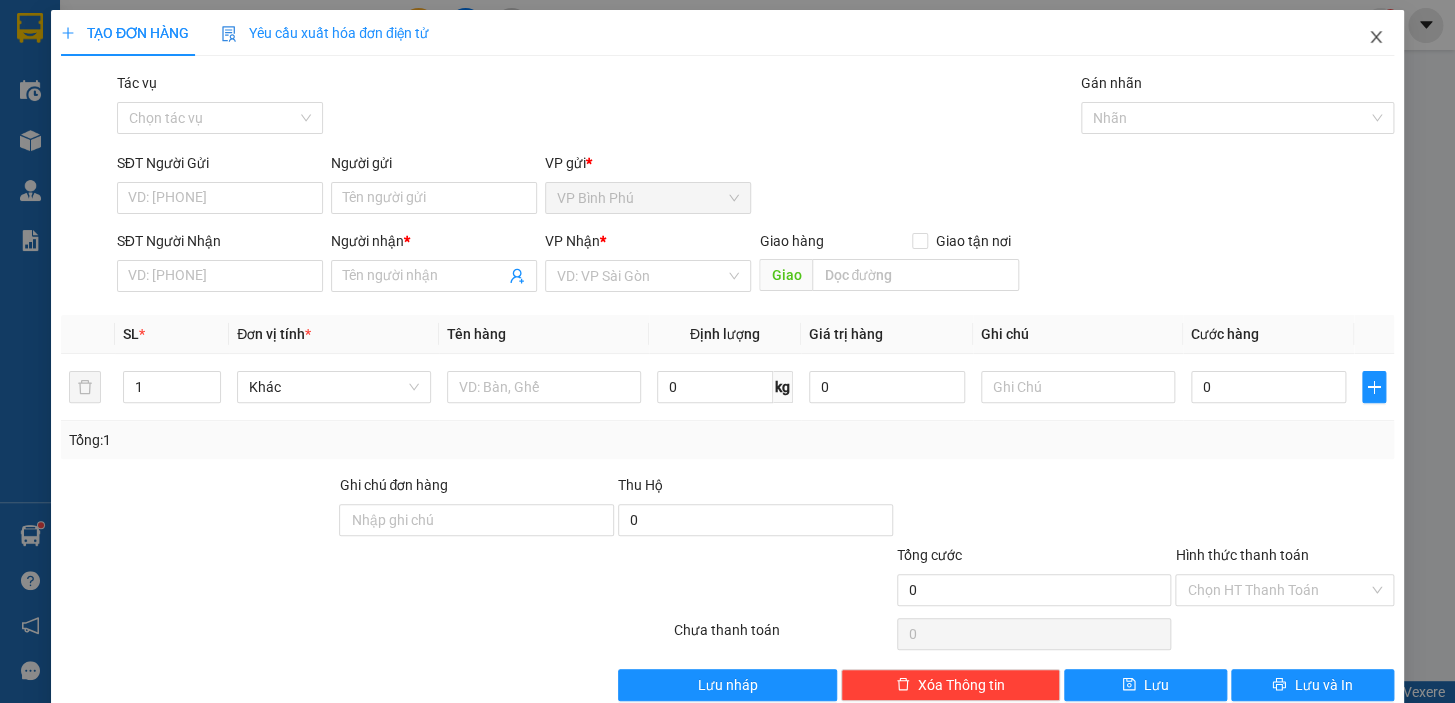 click at bounding box center (1376, 38) 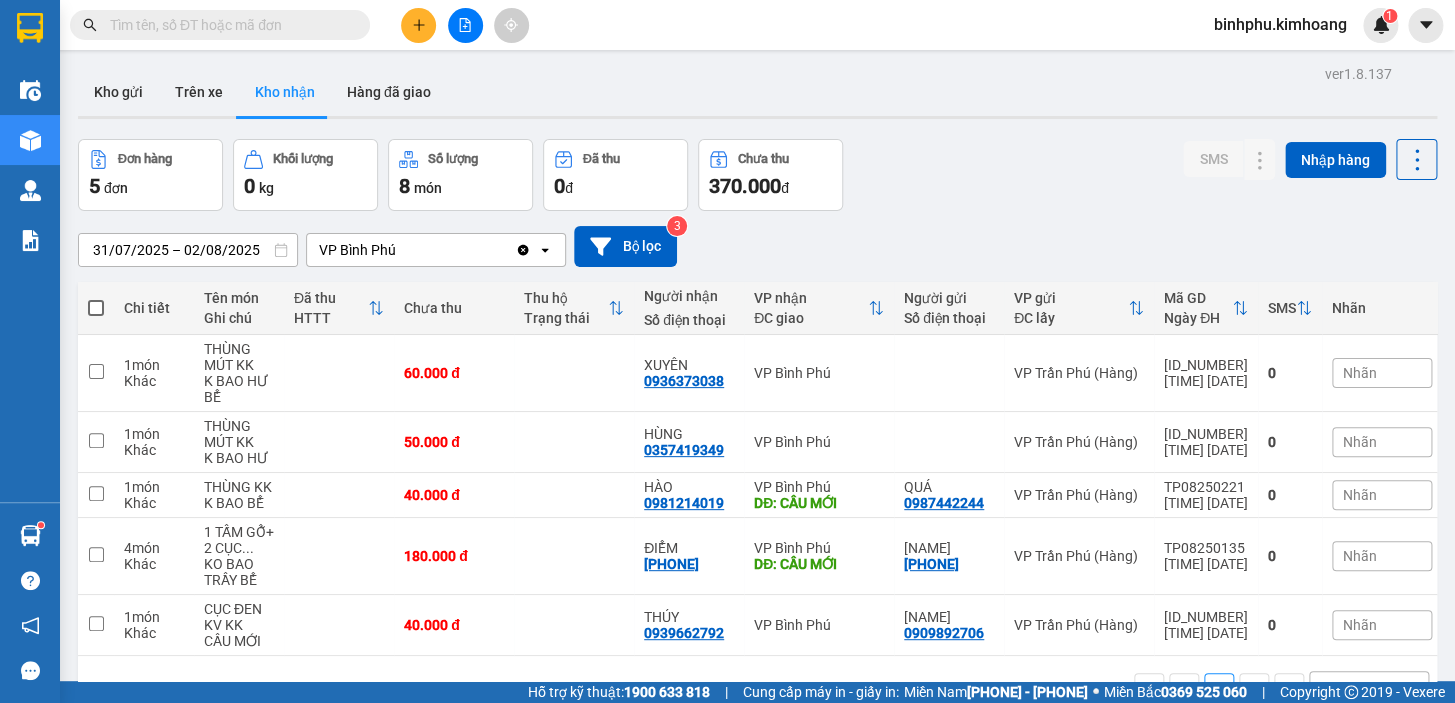 click at bounding box center [220, 25] 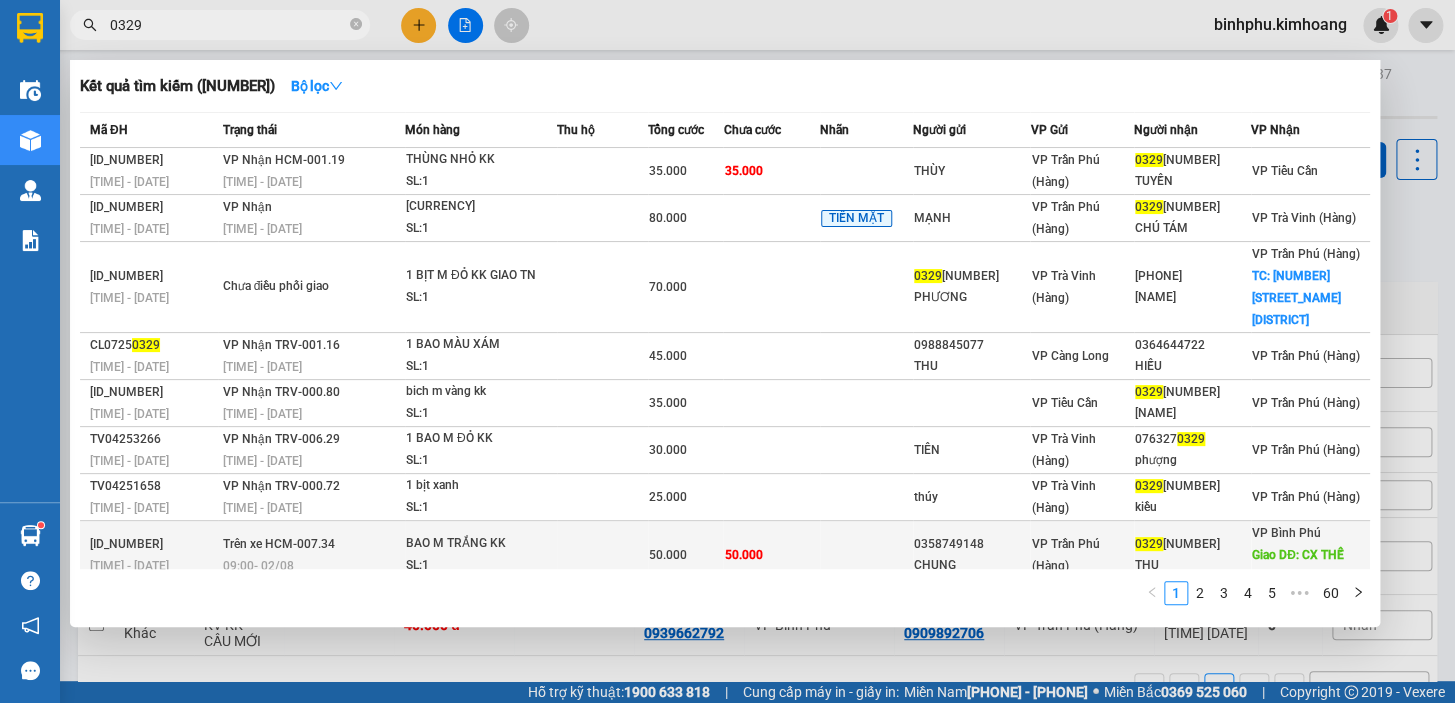 type on "0329" 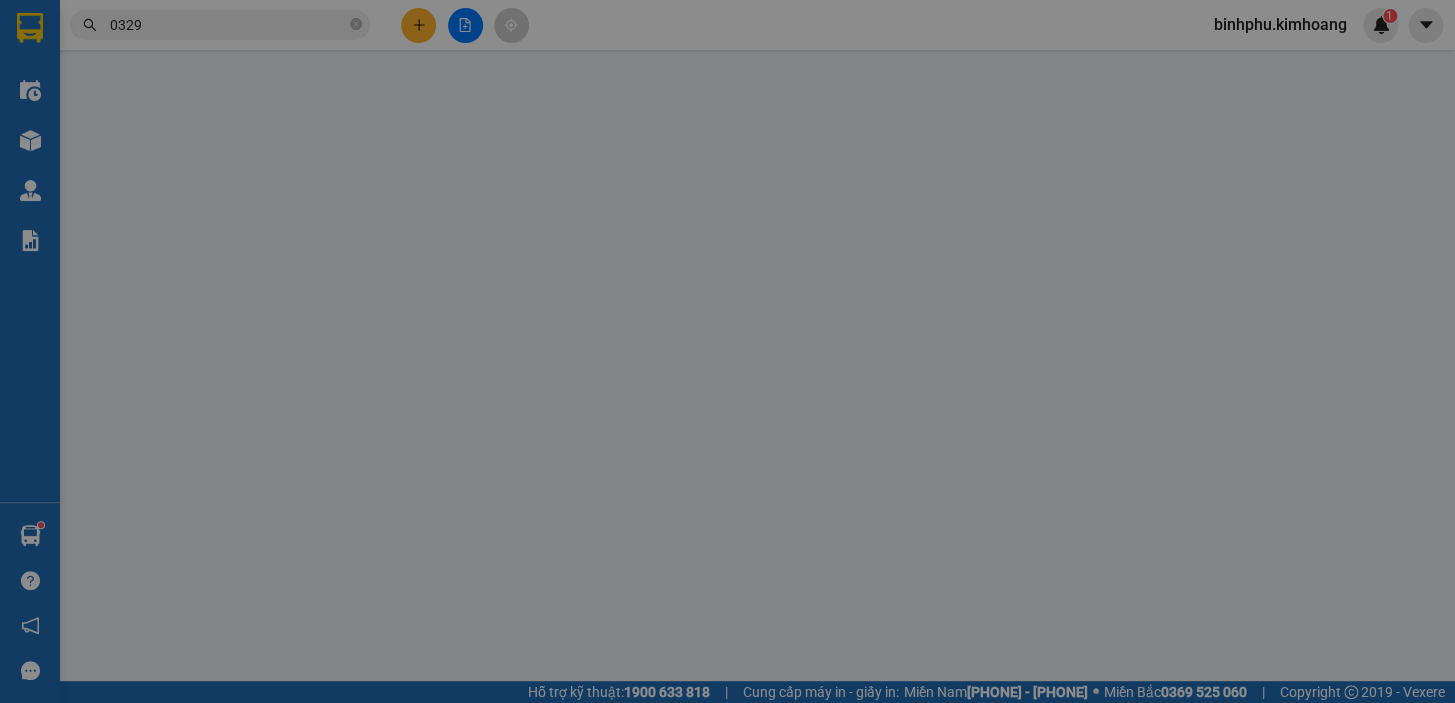 type on "0358749148" 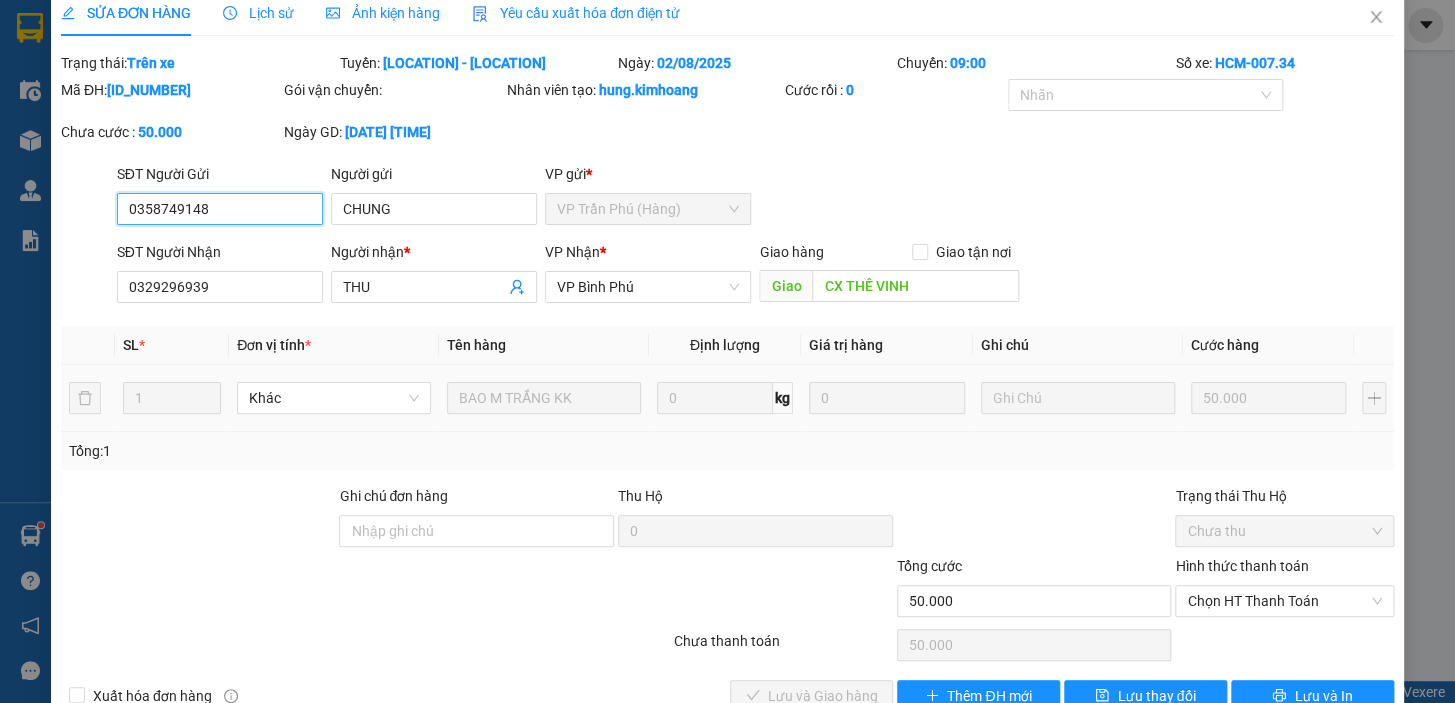 scroll, scrollTop: 0, scrollLeft: 0, axis: both 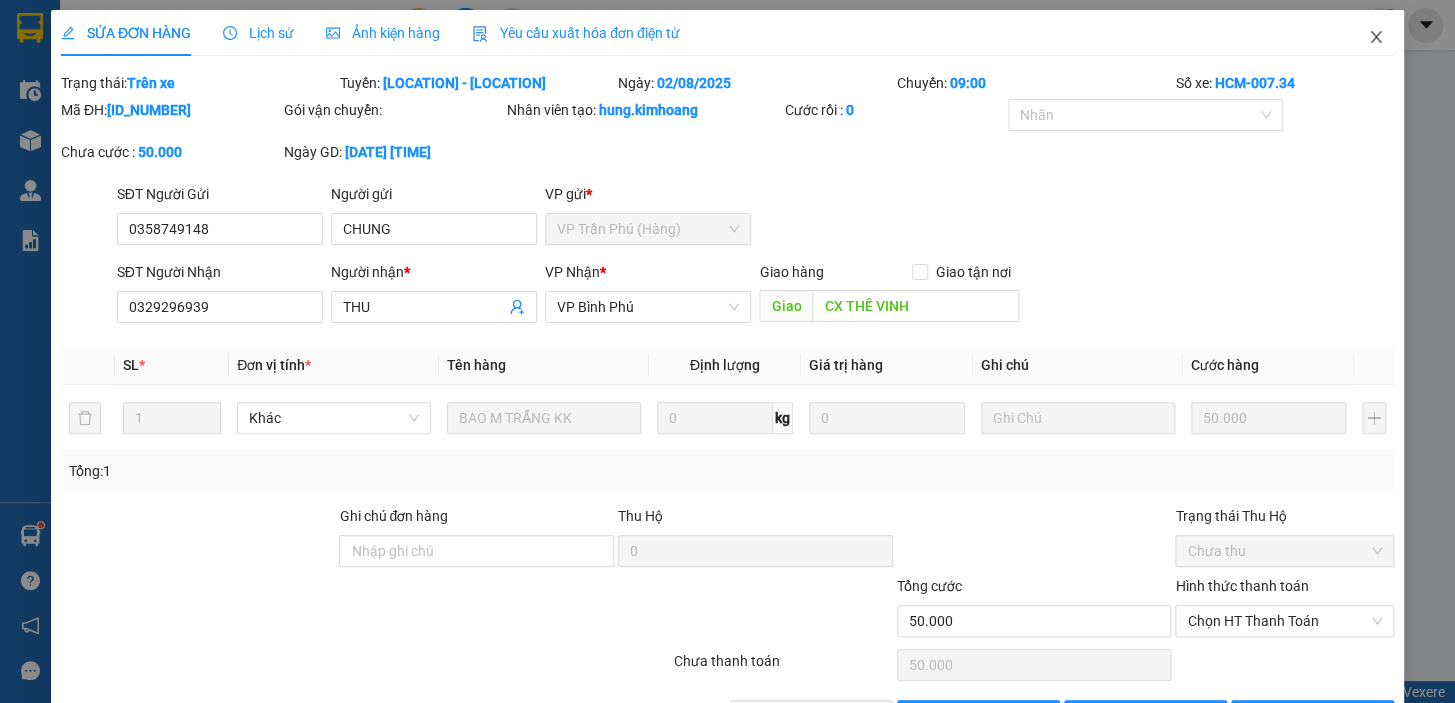 click 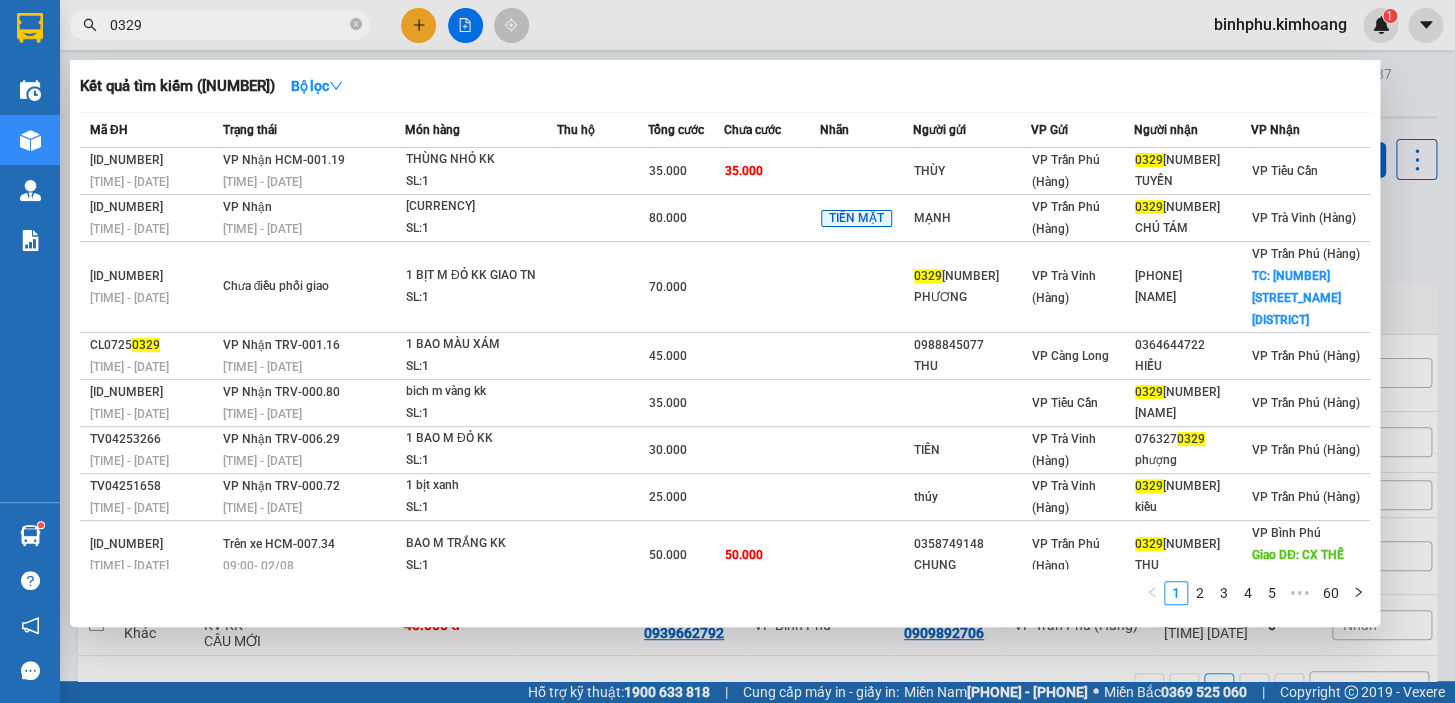 click on "0329" at bounding box center [228, 25] 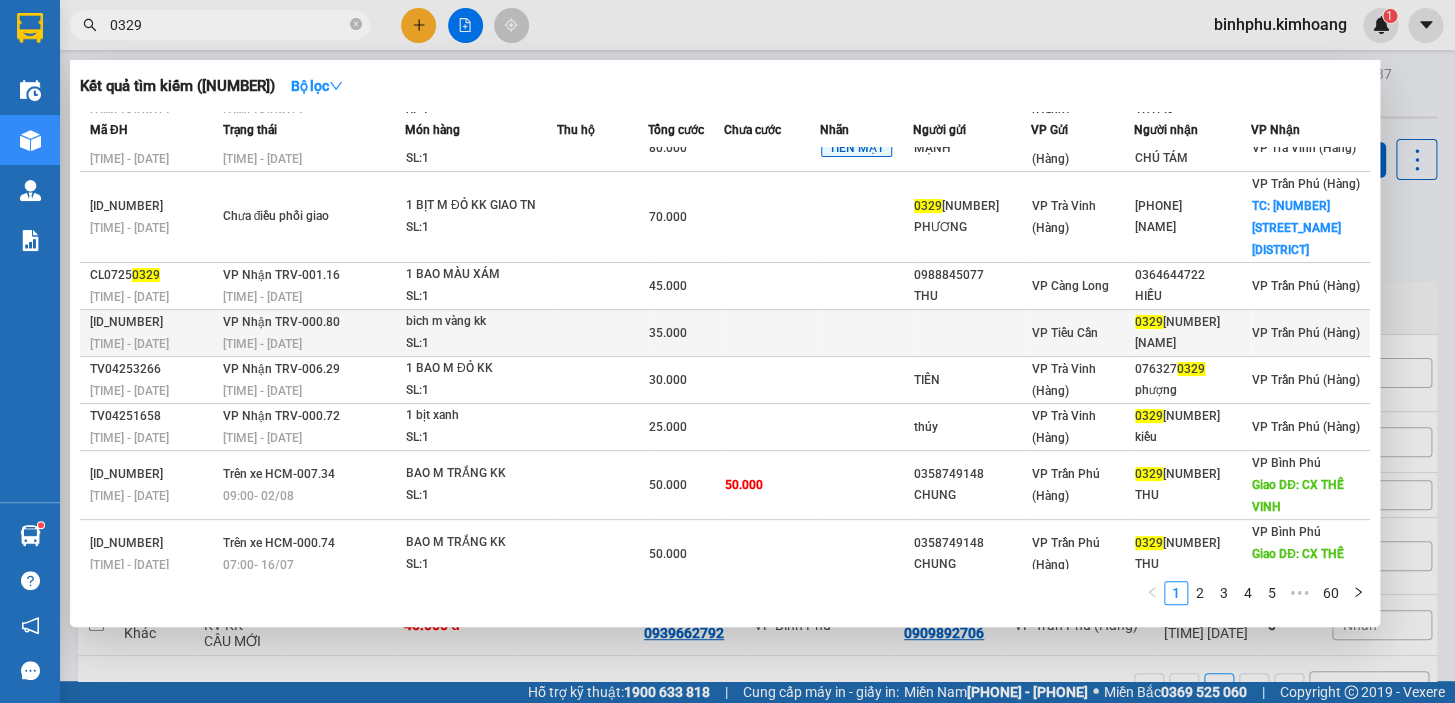 scroll, scrollTop: 155, scrollLeft: 0, axis: vertical 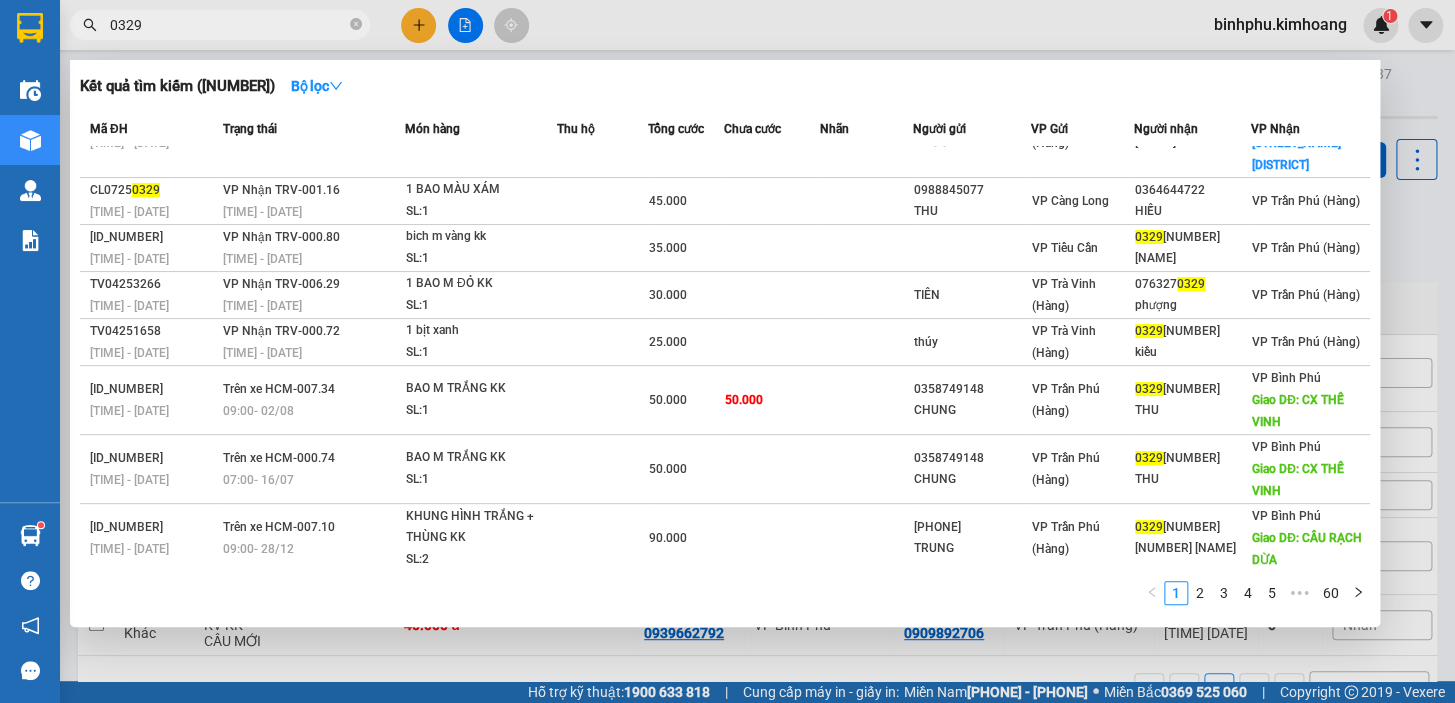 click at bounding box center (727, 351) 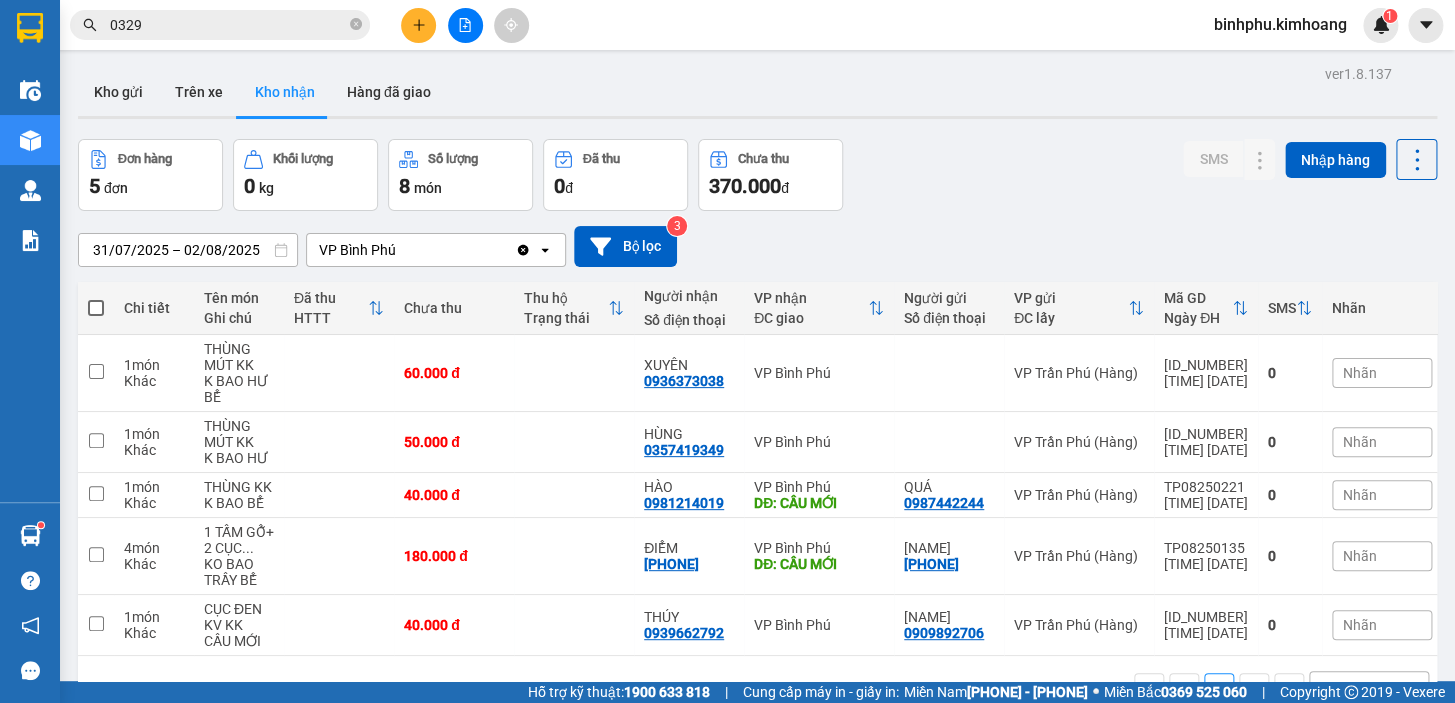 click at bounding box center (465, 25) 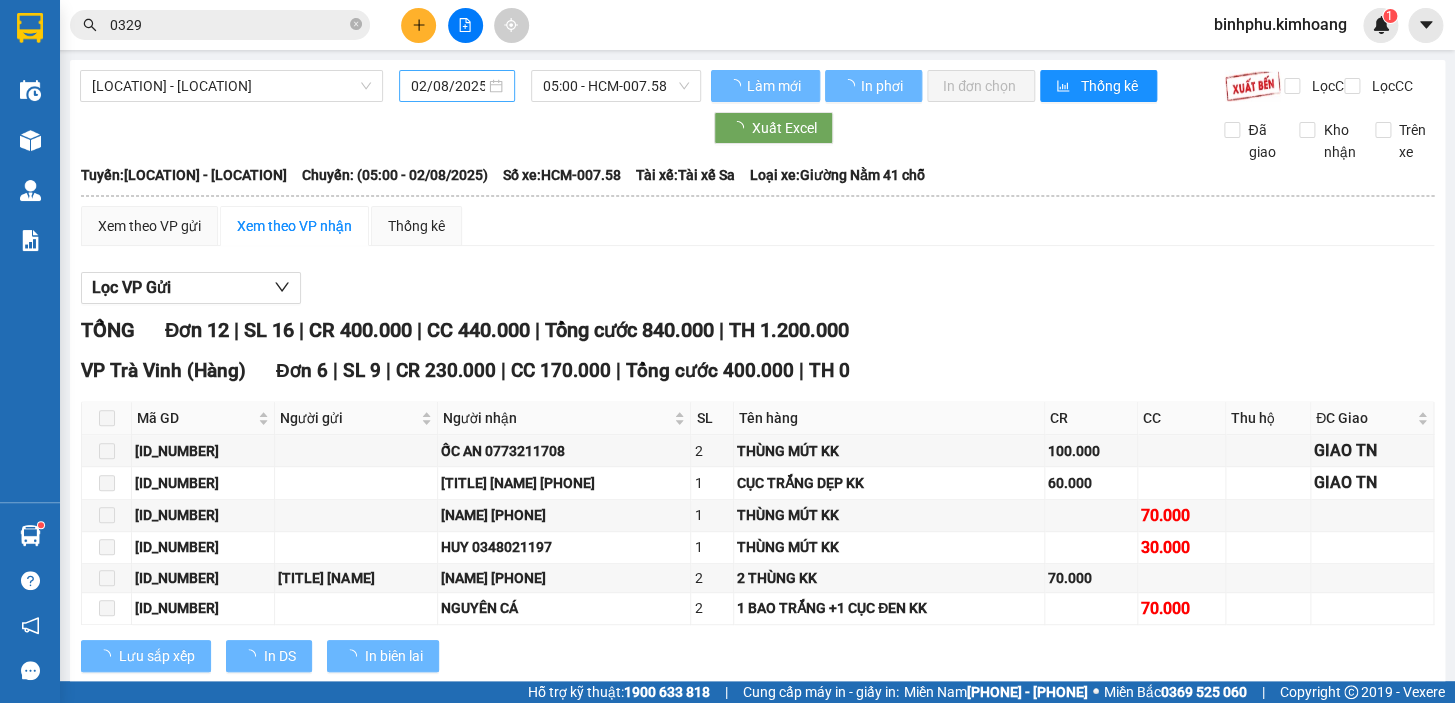 click on "02/08/2025" at bounding box center [448, 86] 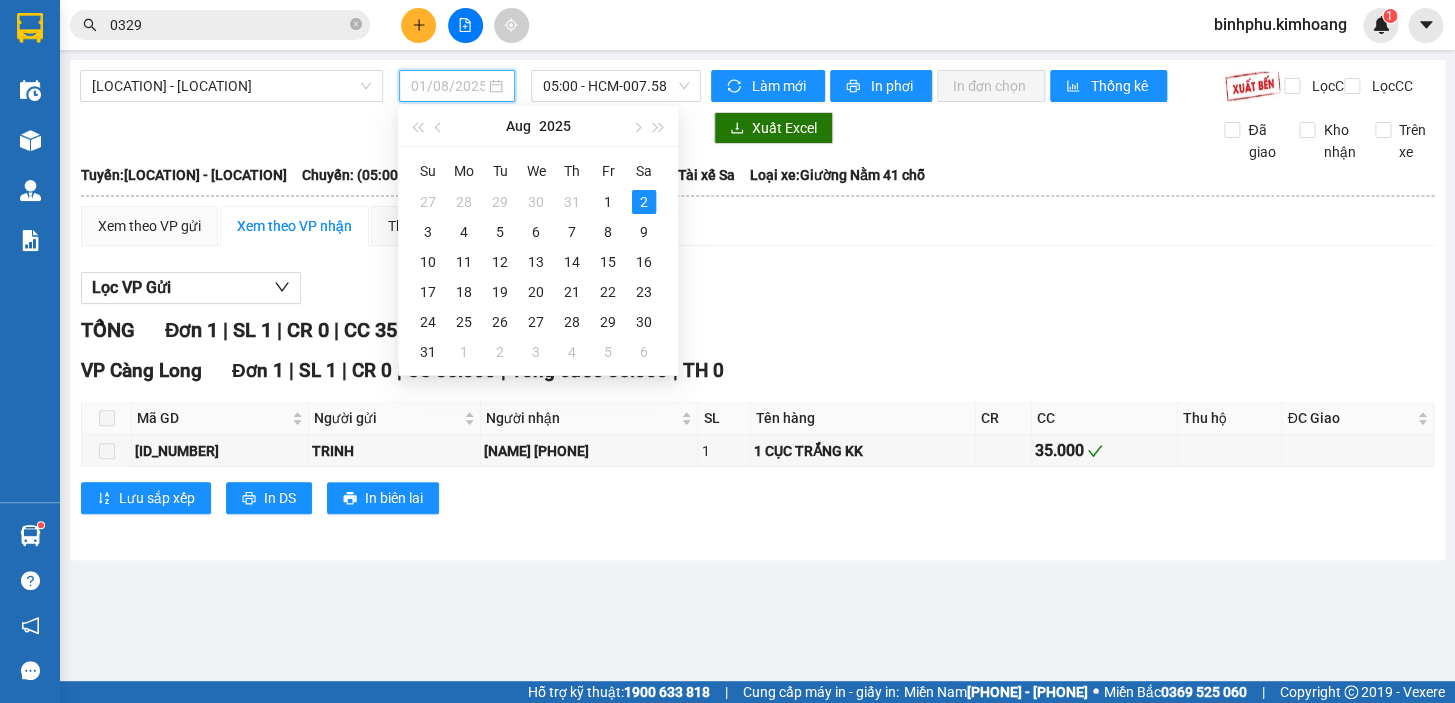 type on "02/08/2025" 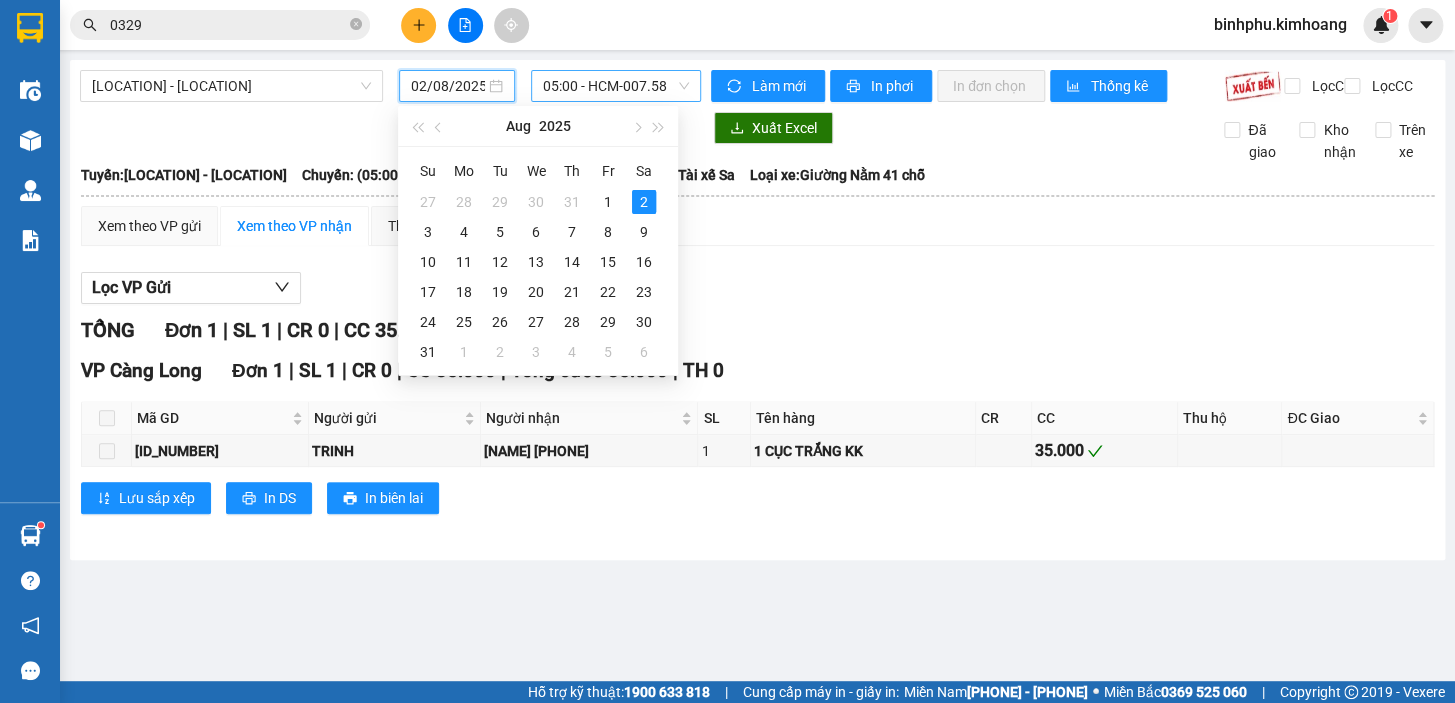 click on "[TIME] - [LOCATION_CODE]" at bounding box center (616, 86) 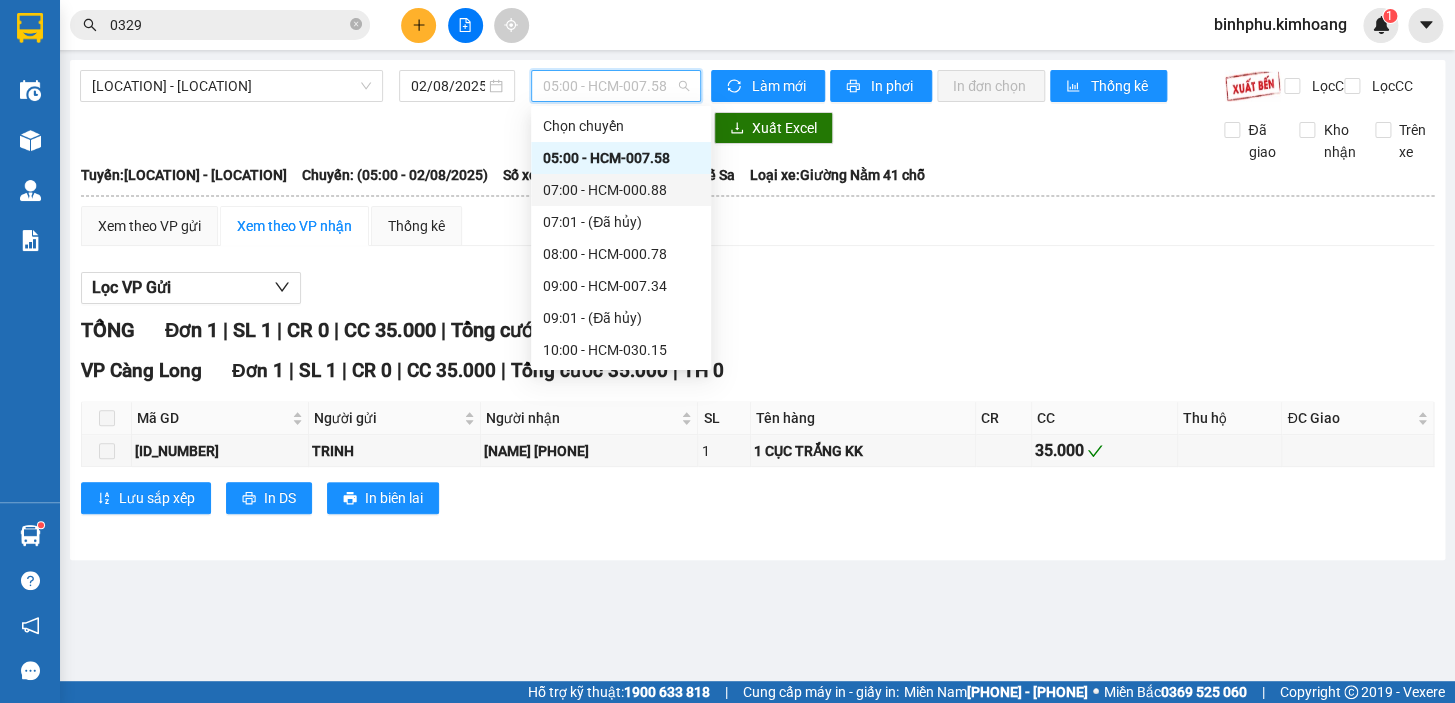click on "[TIME] - [LOCATION_CODE]" at bounding box center [621, 190] 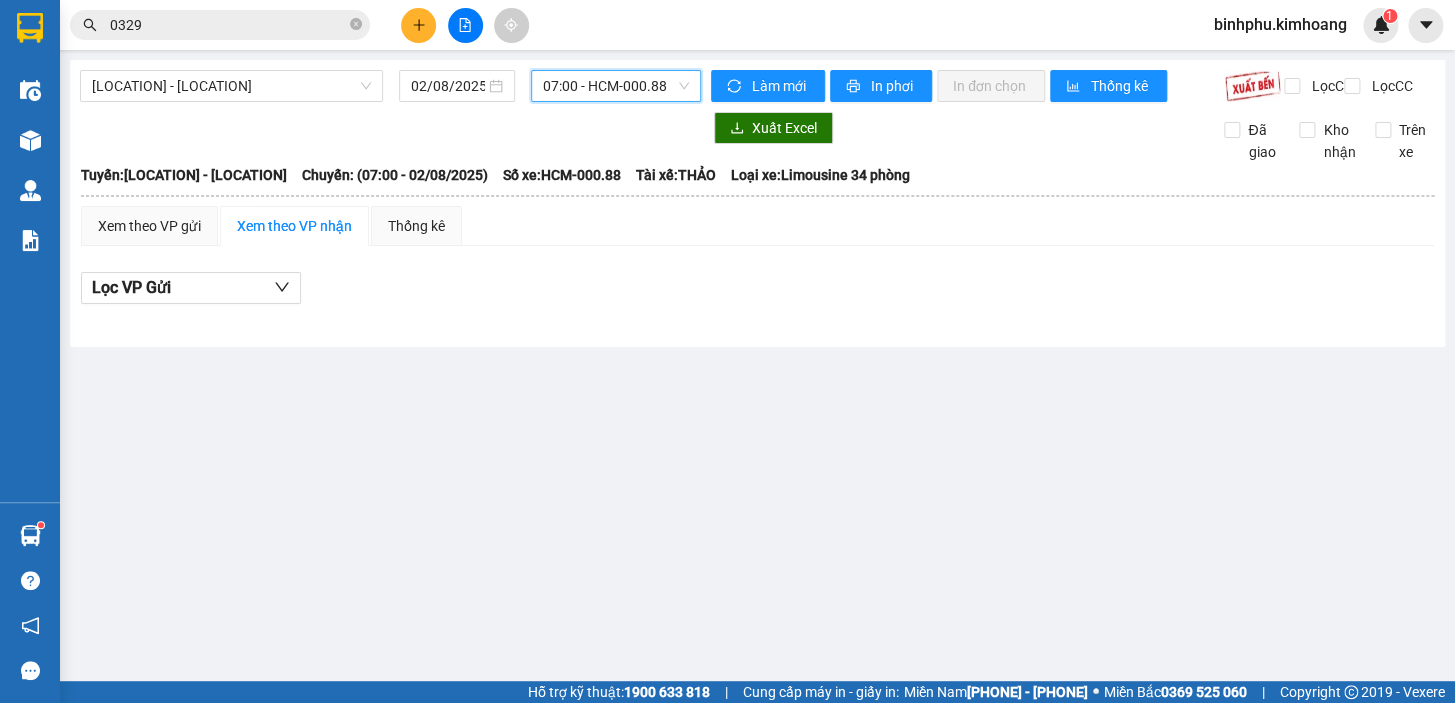 click on "[TIME] - [LOCATION_CODE]" at bounding box center (616, 86) 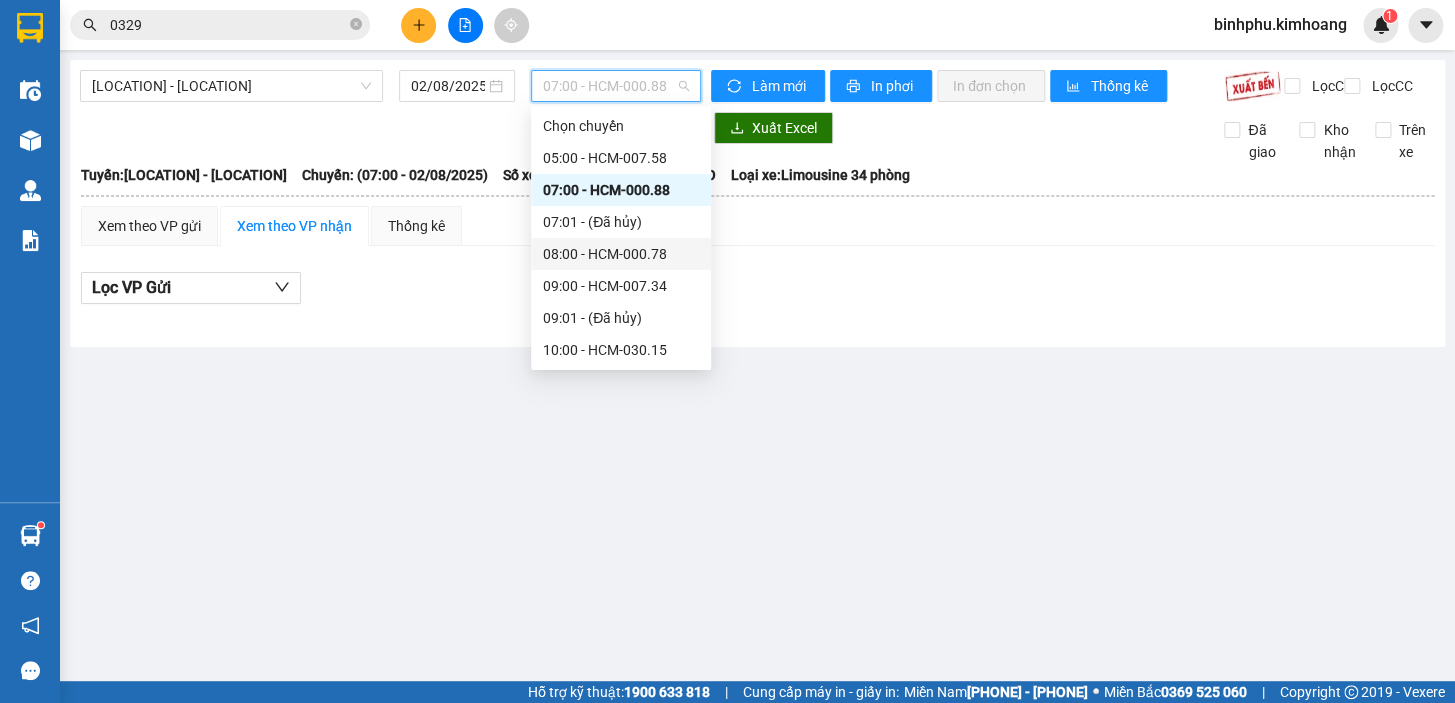 click on "[TIME] - [LOCATION_CODE]" at bounding box center (621, 254) 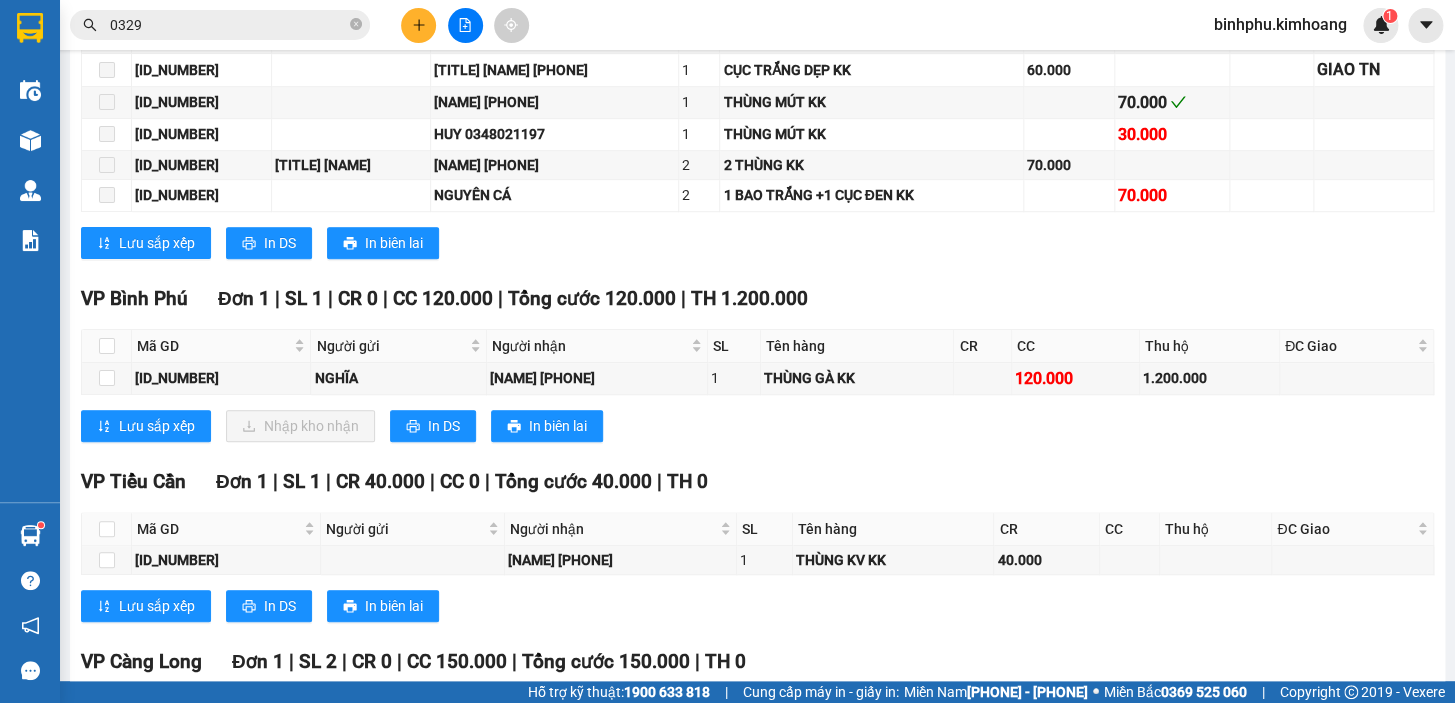 scroll, scrollTop: 390, scrollLeft: 0, axis: vertical 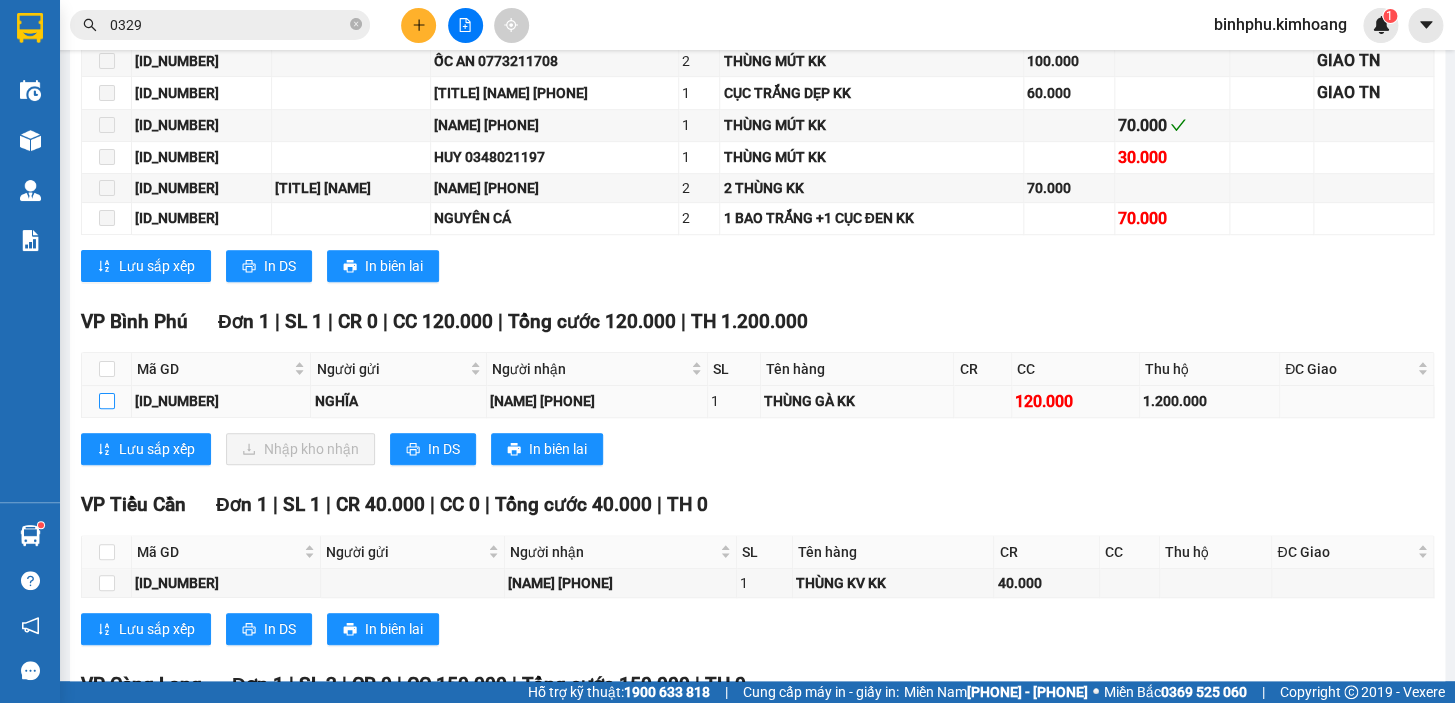 click at bounding box center (107, 401) 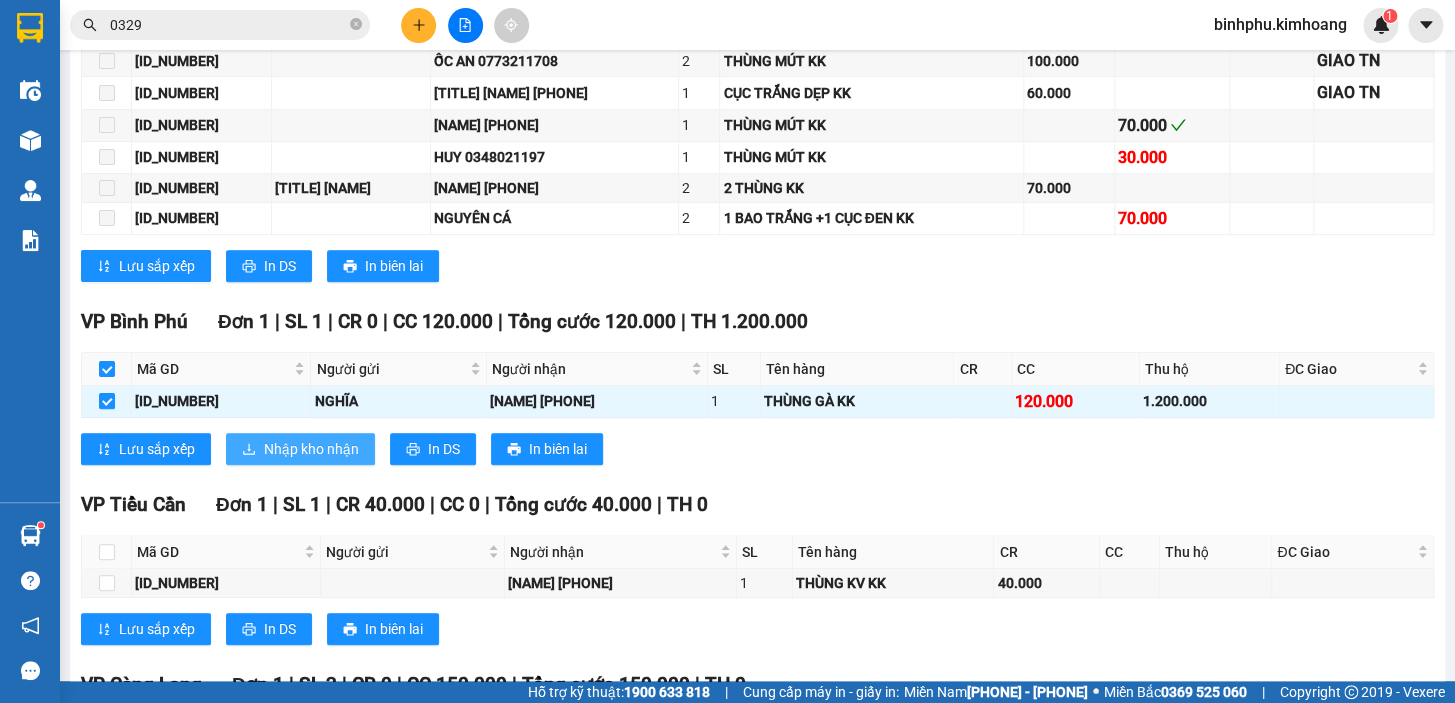 click on "Nhập kho nhận" at bounding box center [311, 449] 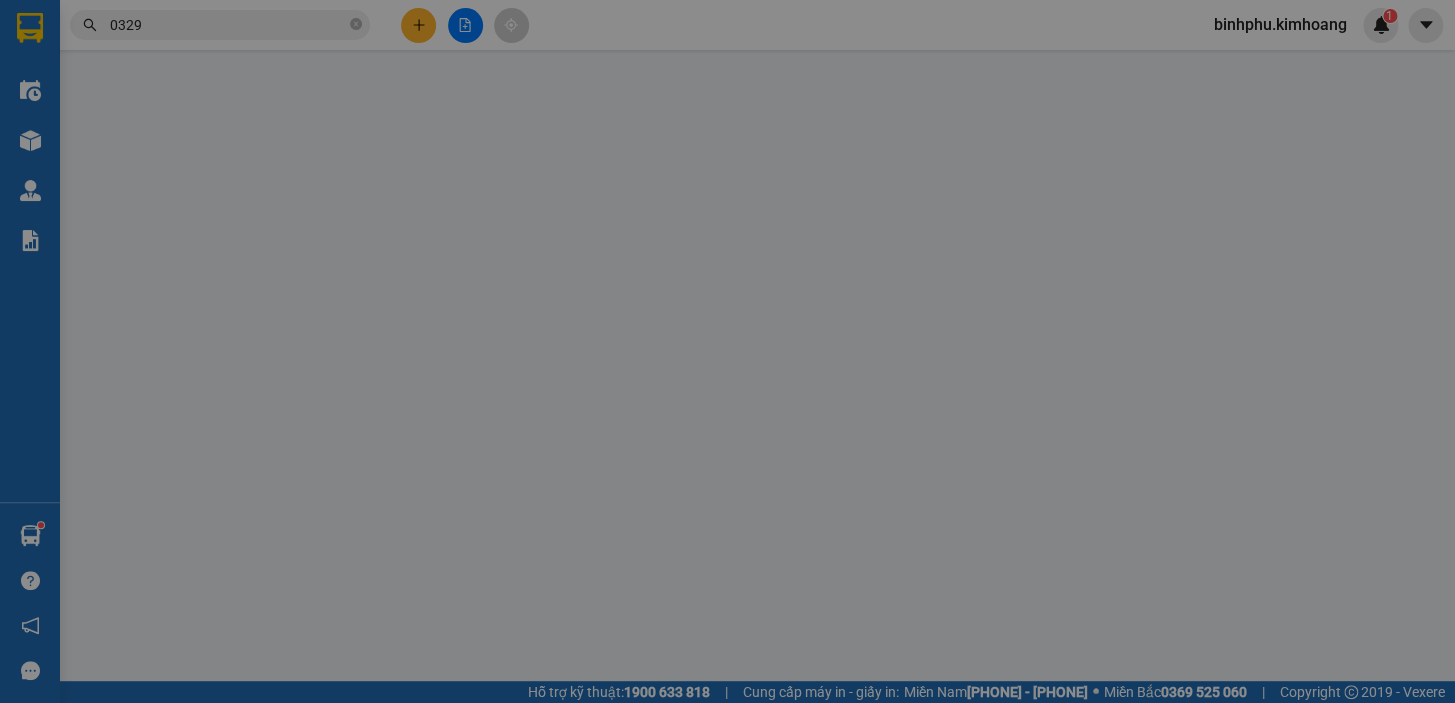 scroll, scrollTop: 0, scrollLeft: 0, axis: both 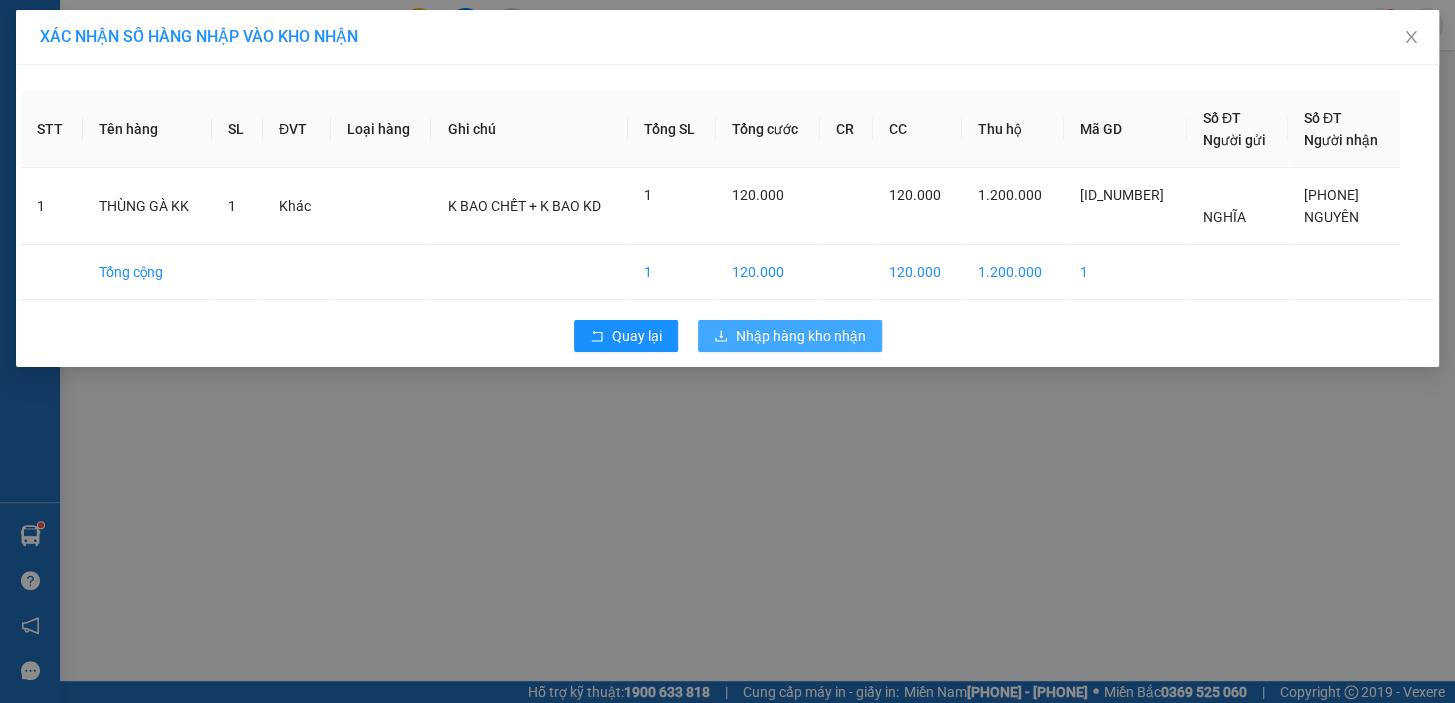 click on "Nhập hàng kho nhận" at bounding box center [801, 336] 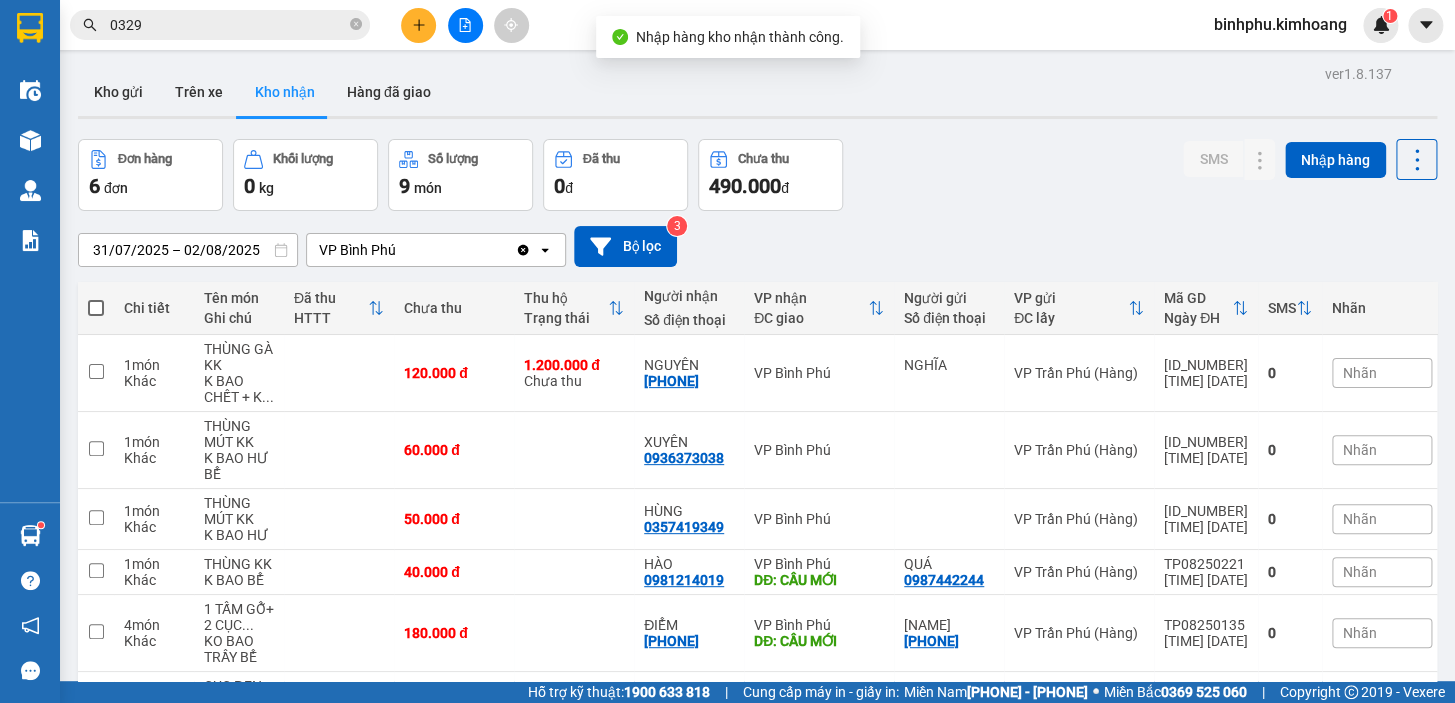 click at bounding box center (465, 25) 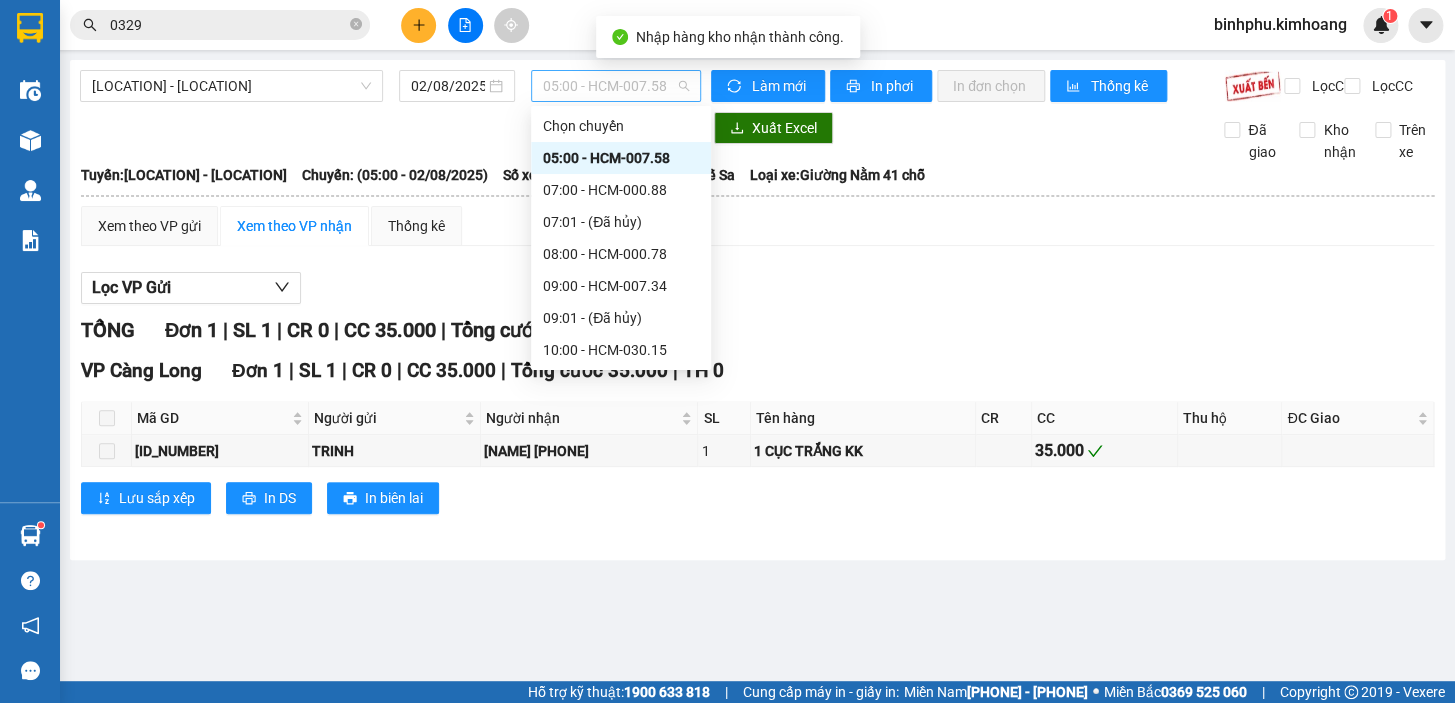 click on "[TIME] - [LOCATION_CODE]" at bounding box center (616, 86) 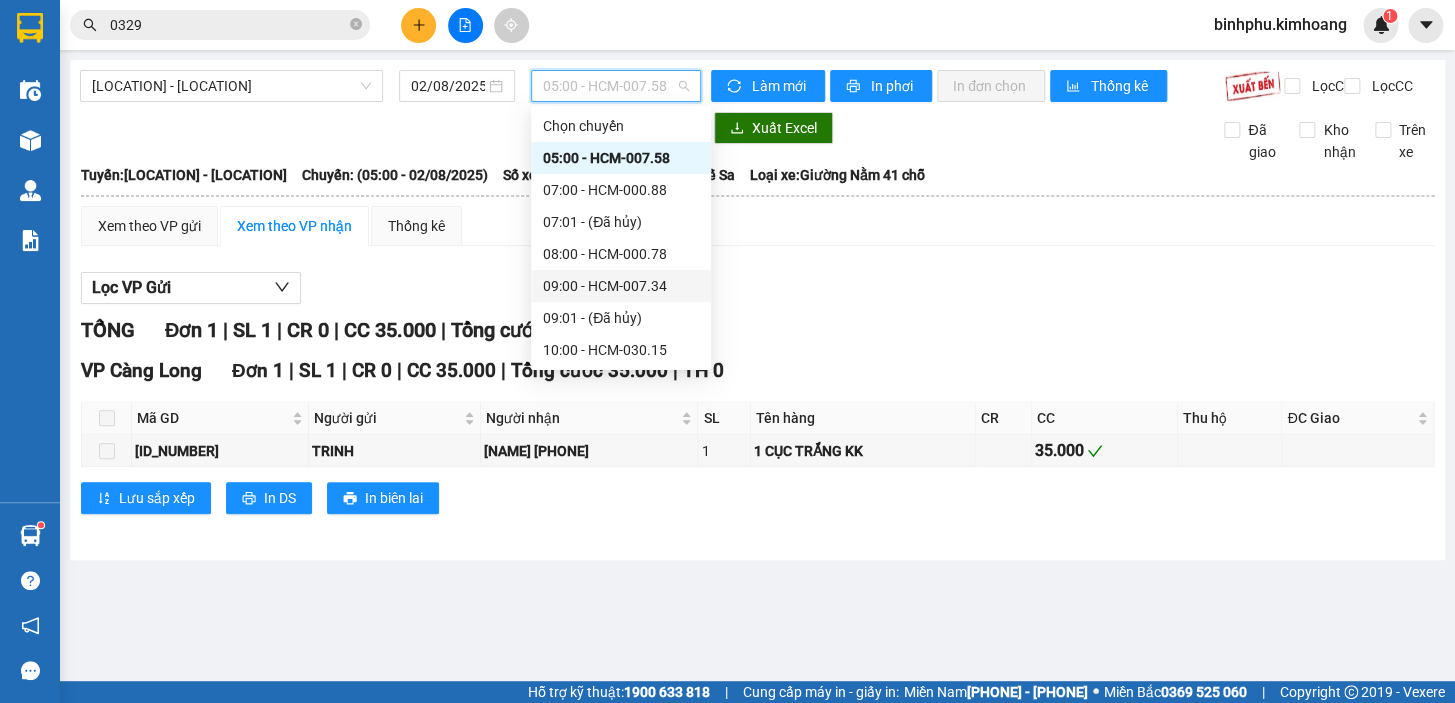 click on "09:00     - HCM-007.34" at bounding box center [621, 286] 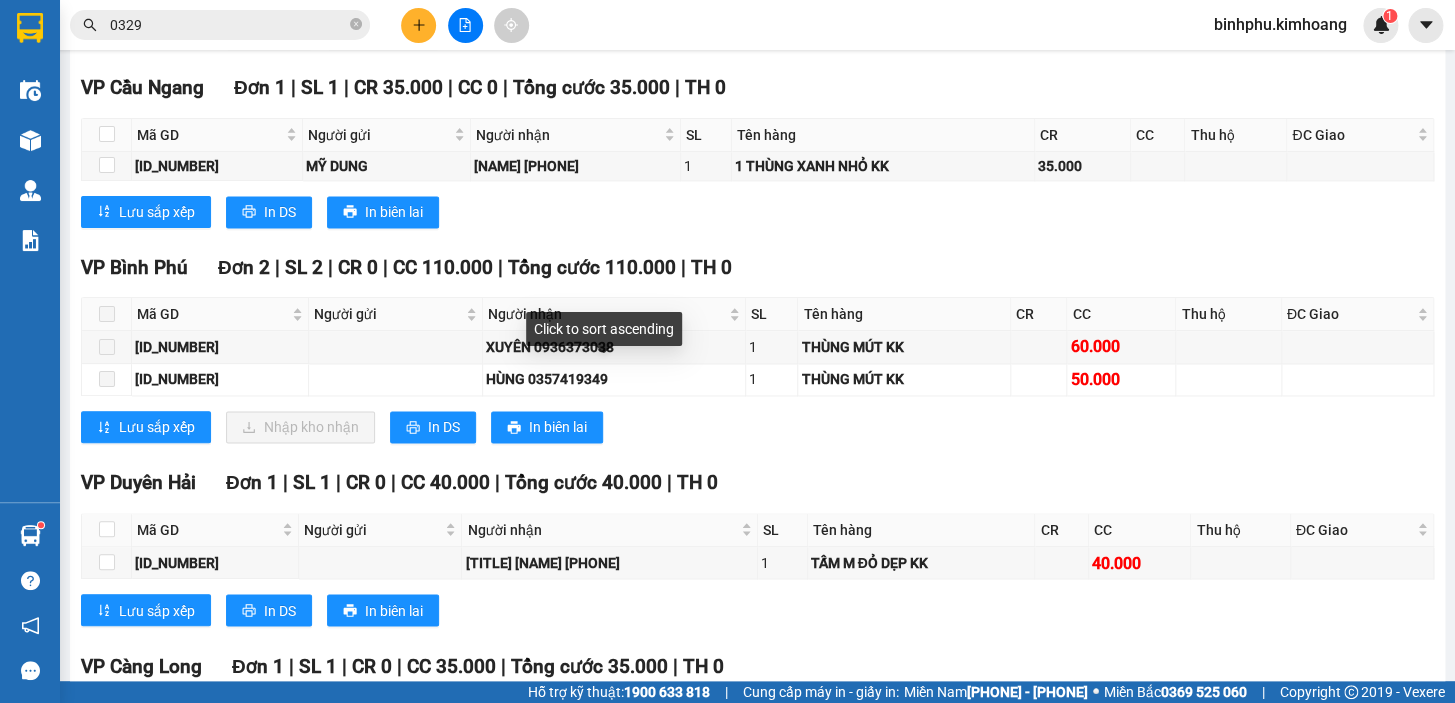 scroll, scrollTop: 1090, scrollLeft: 0, axis: vertical 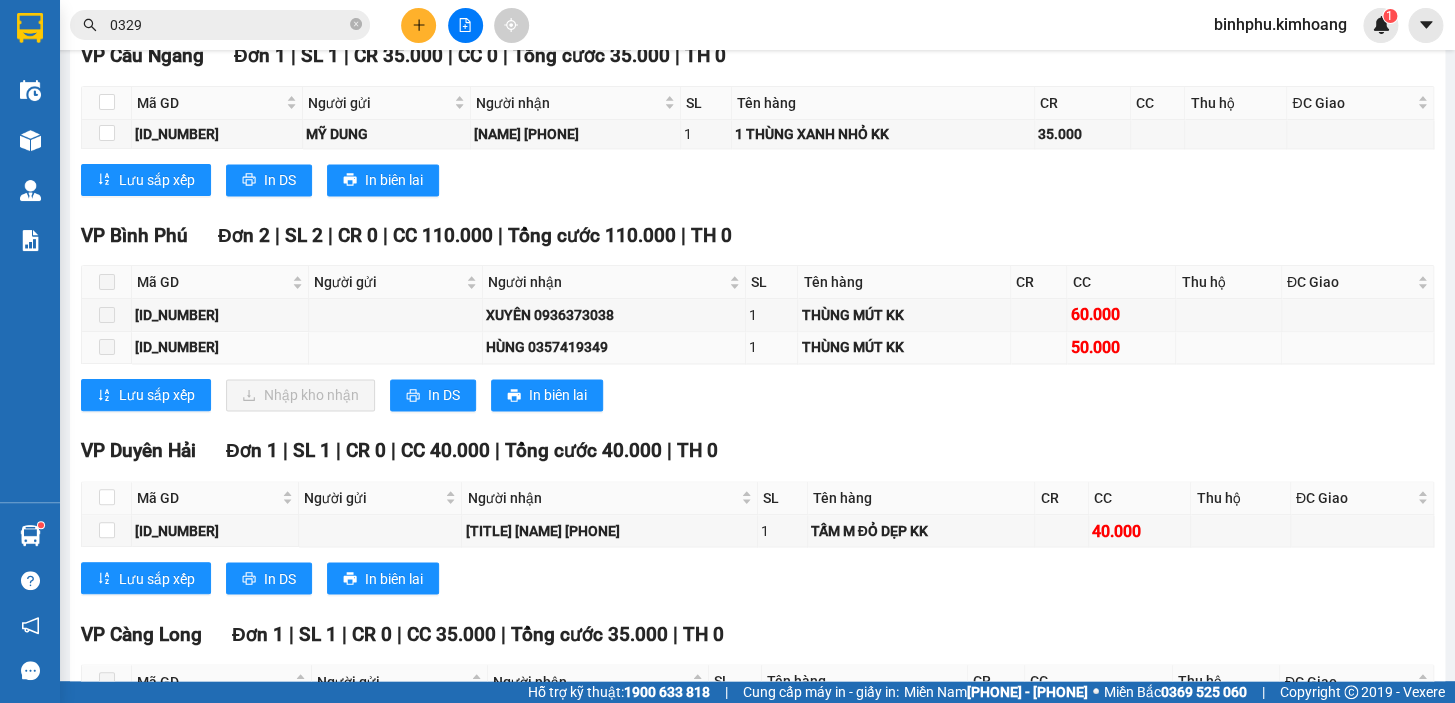 click at bounding box center (107, 347) 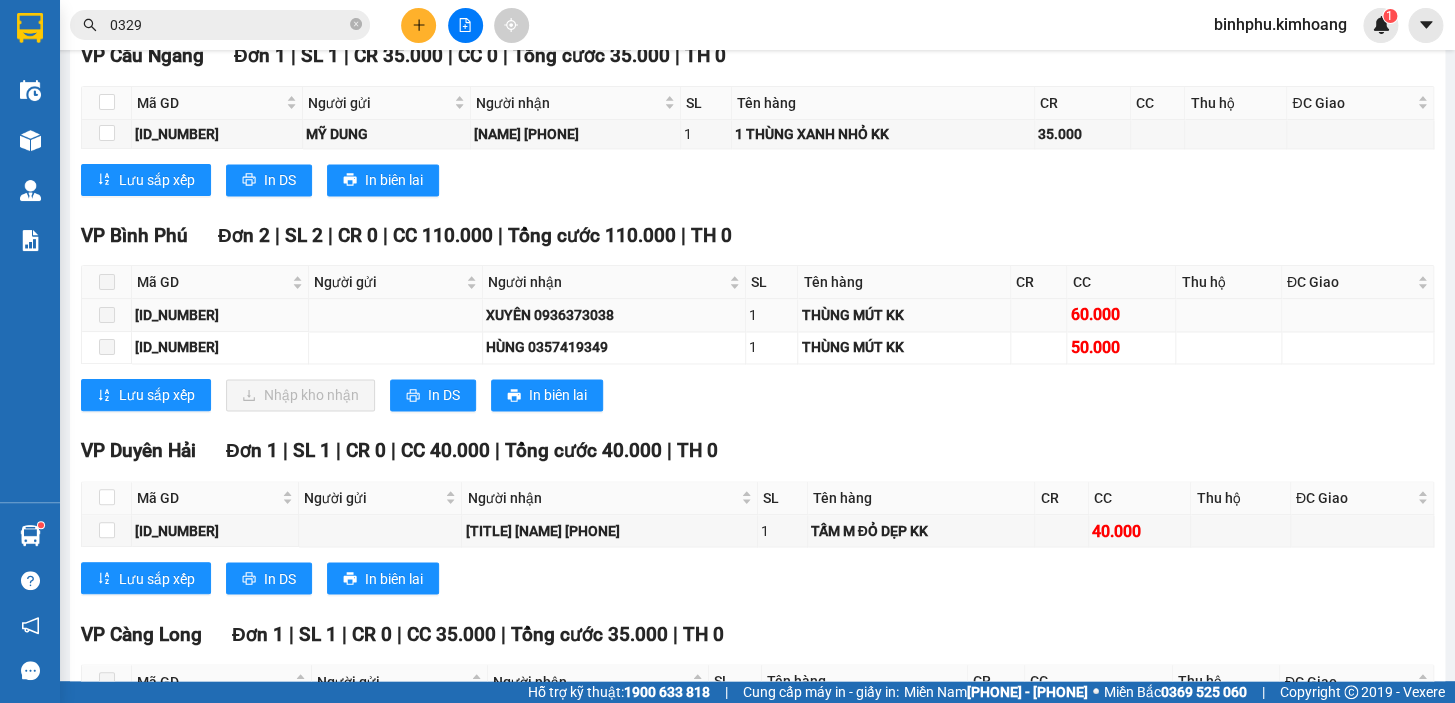 click at bounding box center (107, 315) 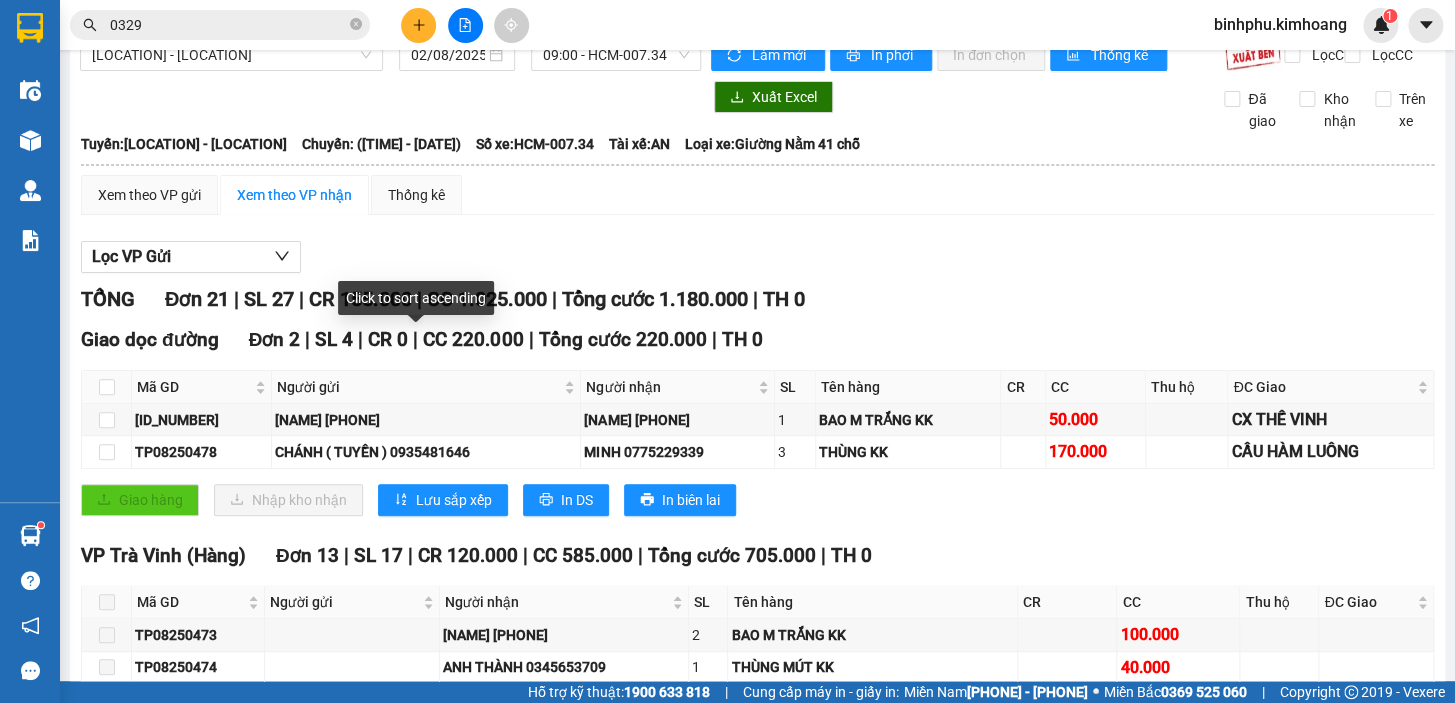 scroll, scrollTop: 0, scrollLeft: 0, axis: both 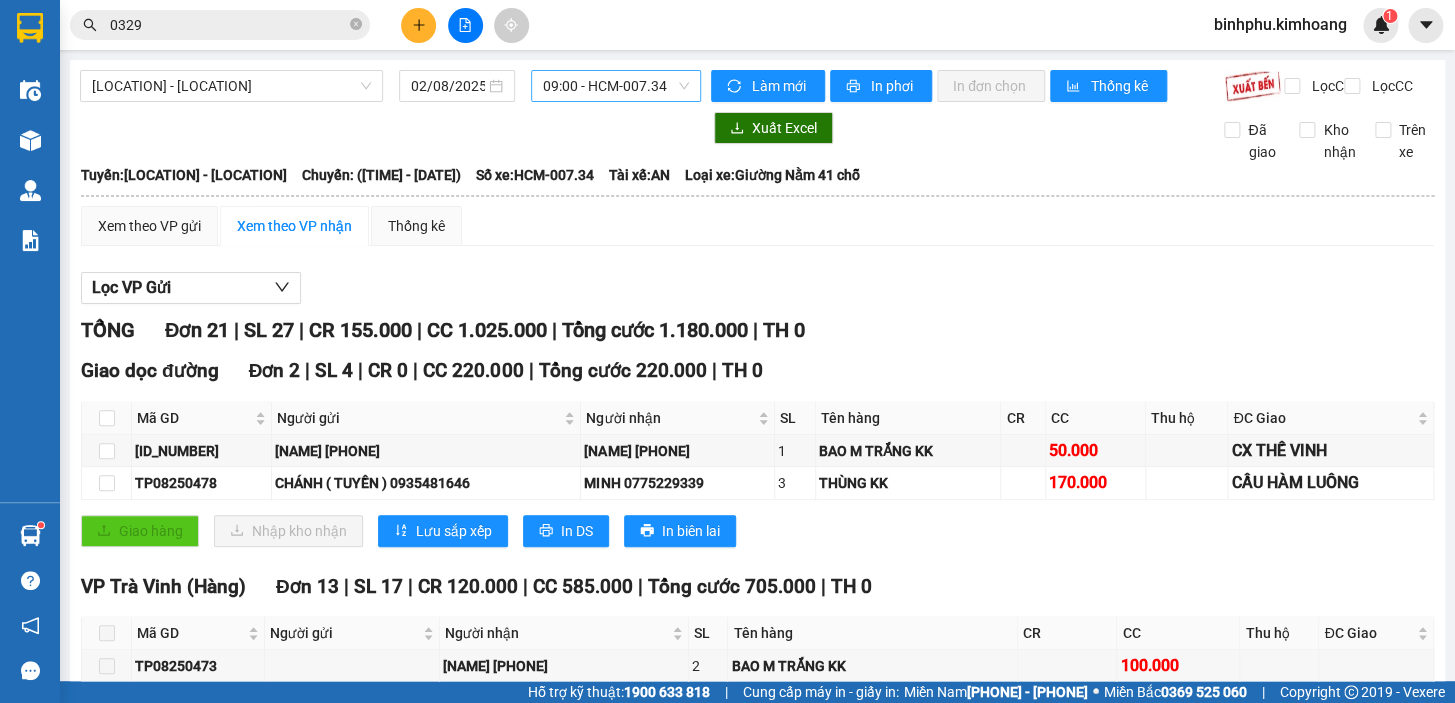 click on "09:00     - HCM-007.34" at bounding box center [616, 86] 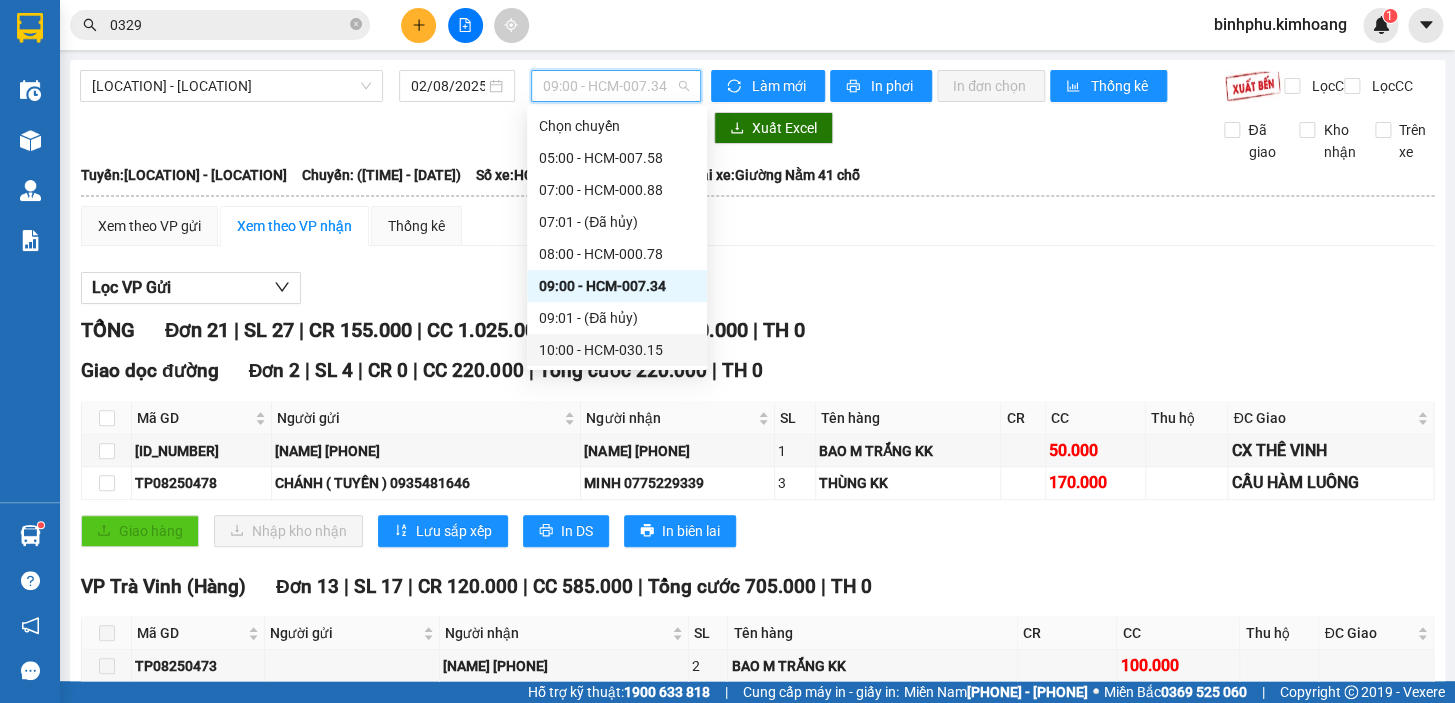 click on "10:00     - HCM-030.15" at bounding box center [617, 350] 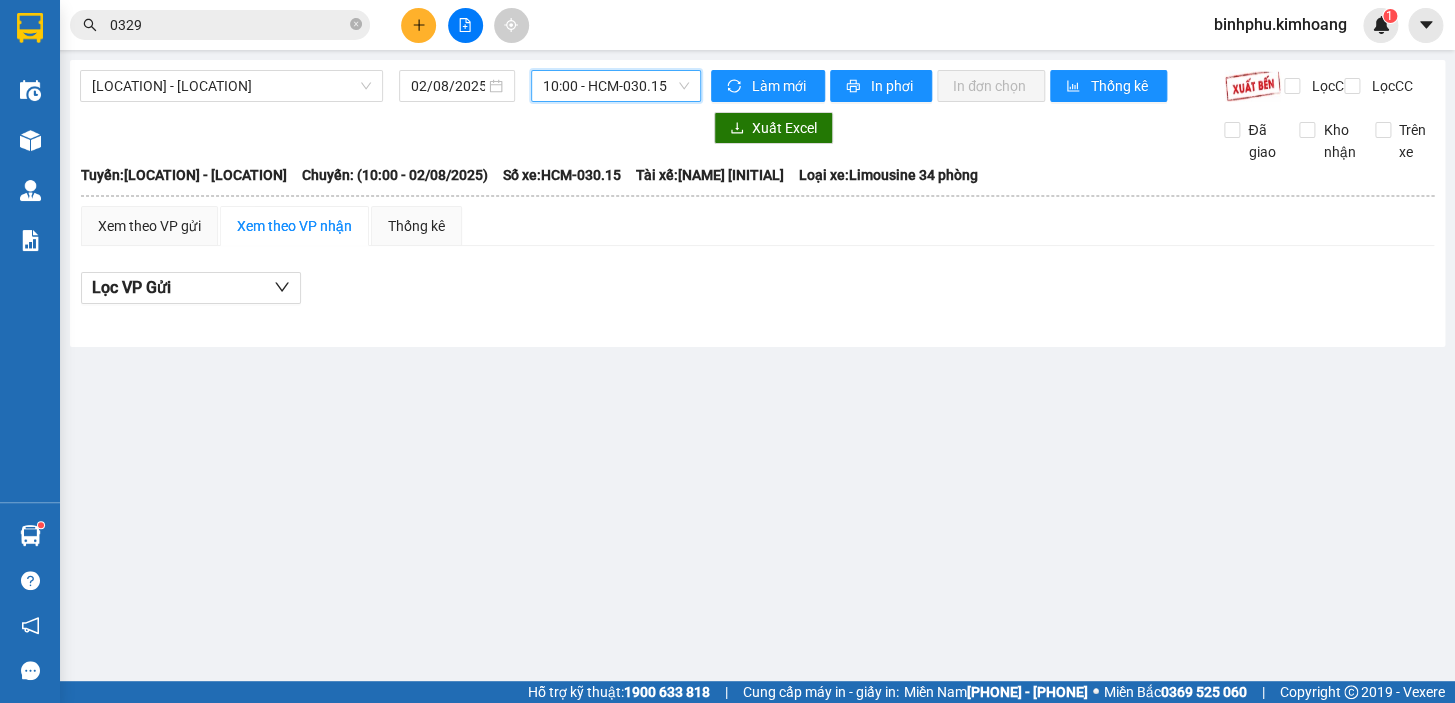 click on "10:00     - HCM-030.15" at bounding box center (616, 86) 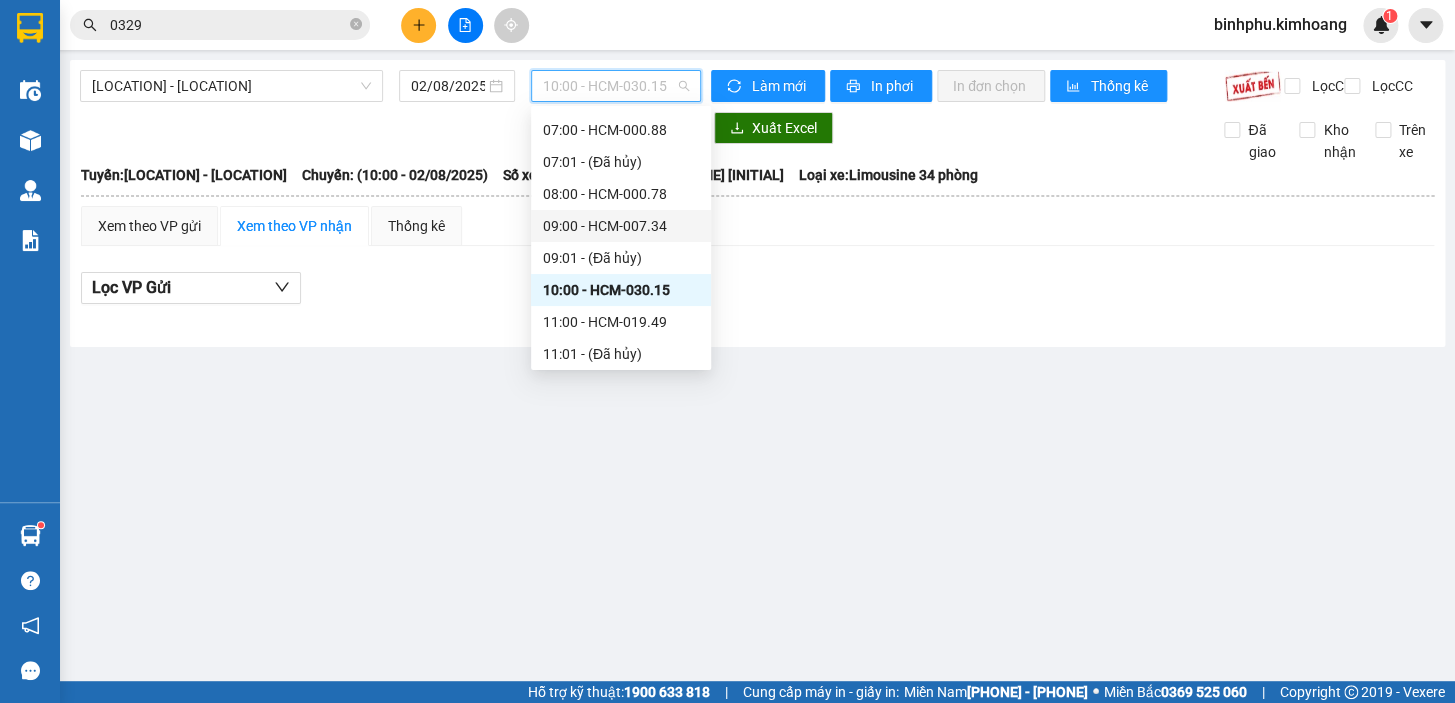 scroll, scrollTop: 90, scrollLeft: 0, axis: vertical 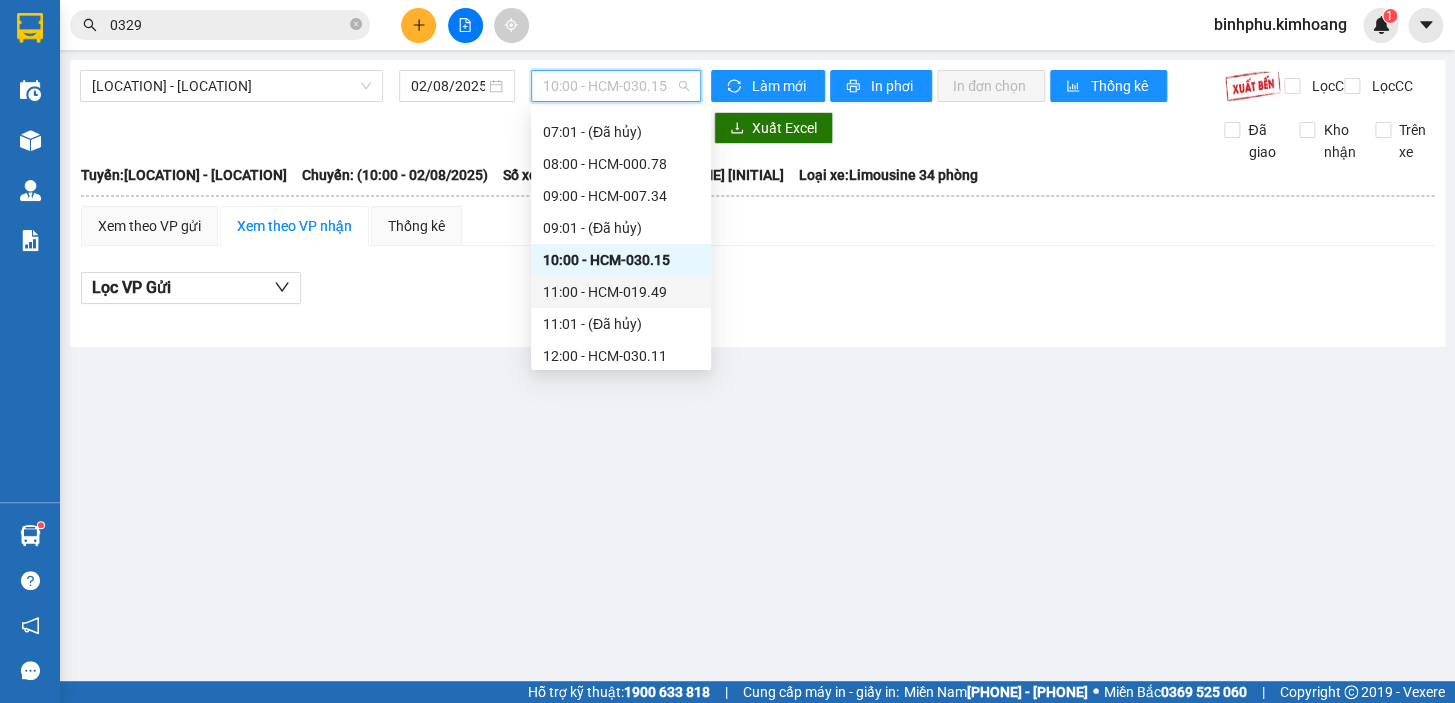 click on "11:00     - HCM-019.49" at bounding box center (621, 292) 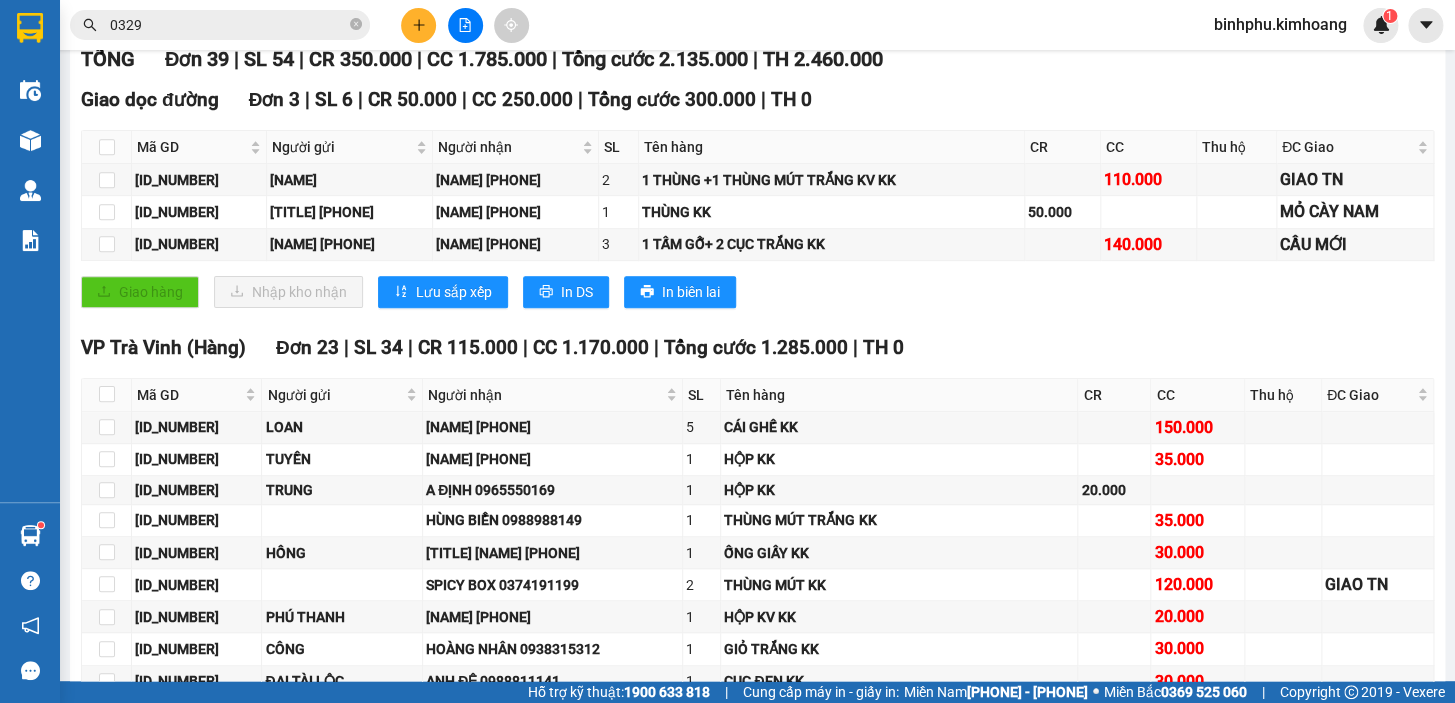scroll, scrollTop: 272, scrollLeft: 0, axis: vertical 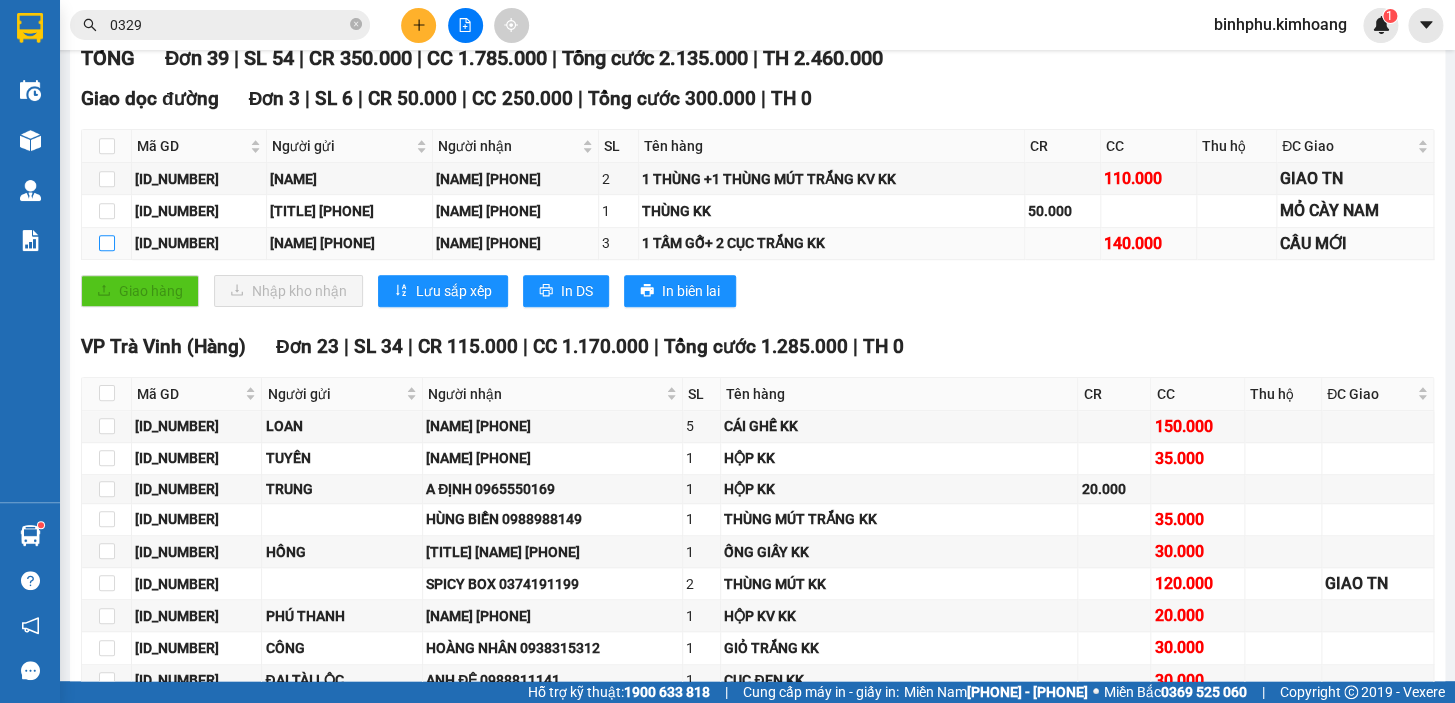 click at bounding box center [107, 243] 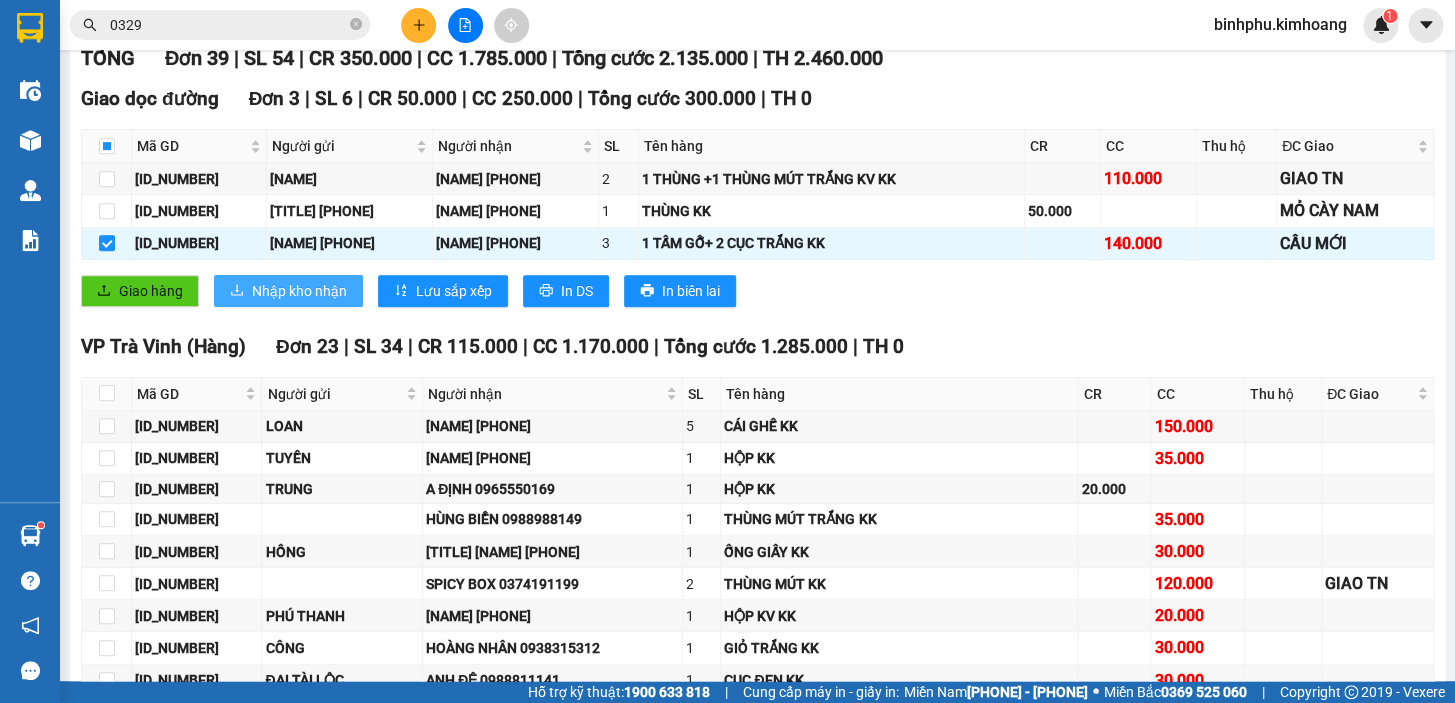 click on "Nhập kho nhận" at bounding box center (288, 291) 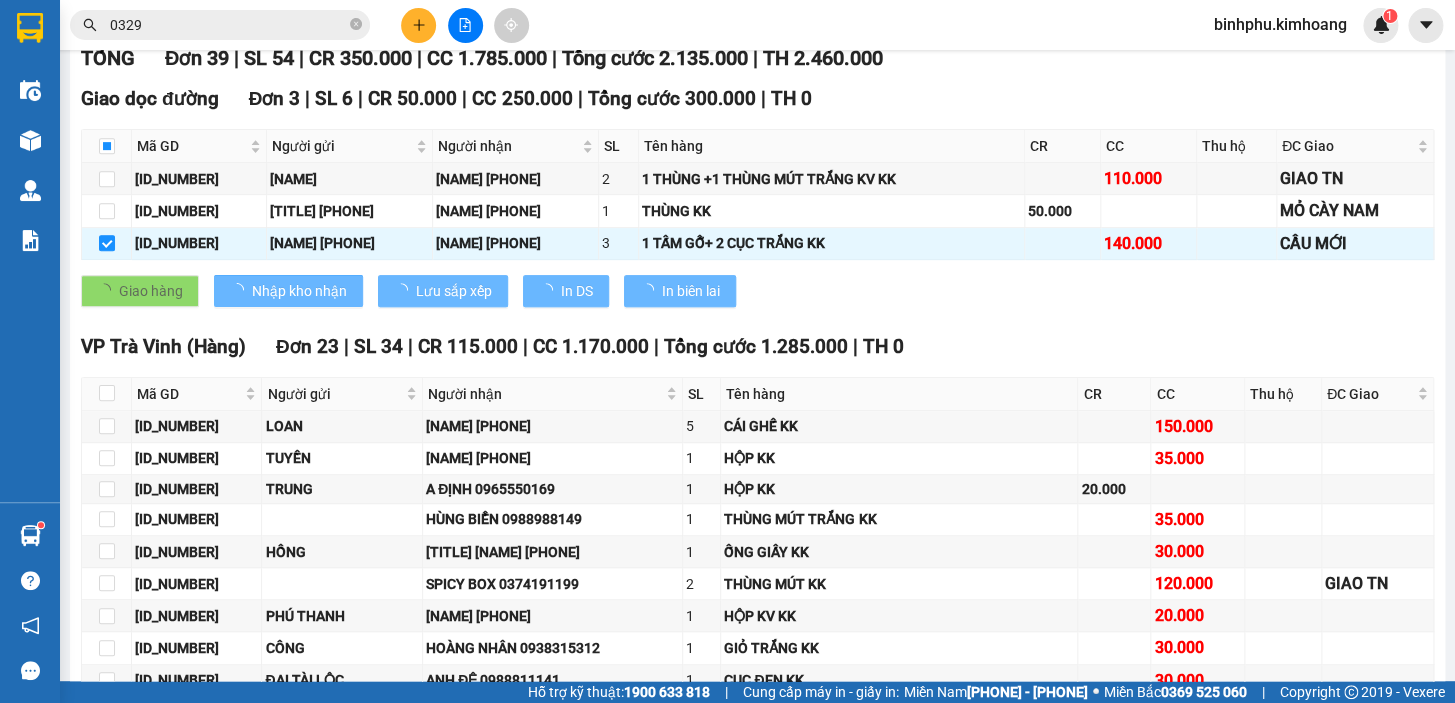 checkbox on "false" 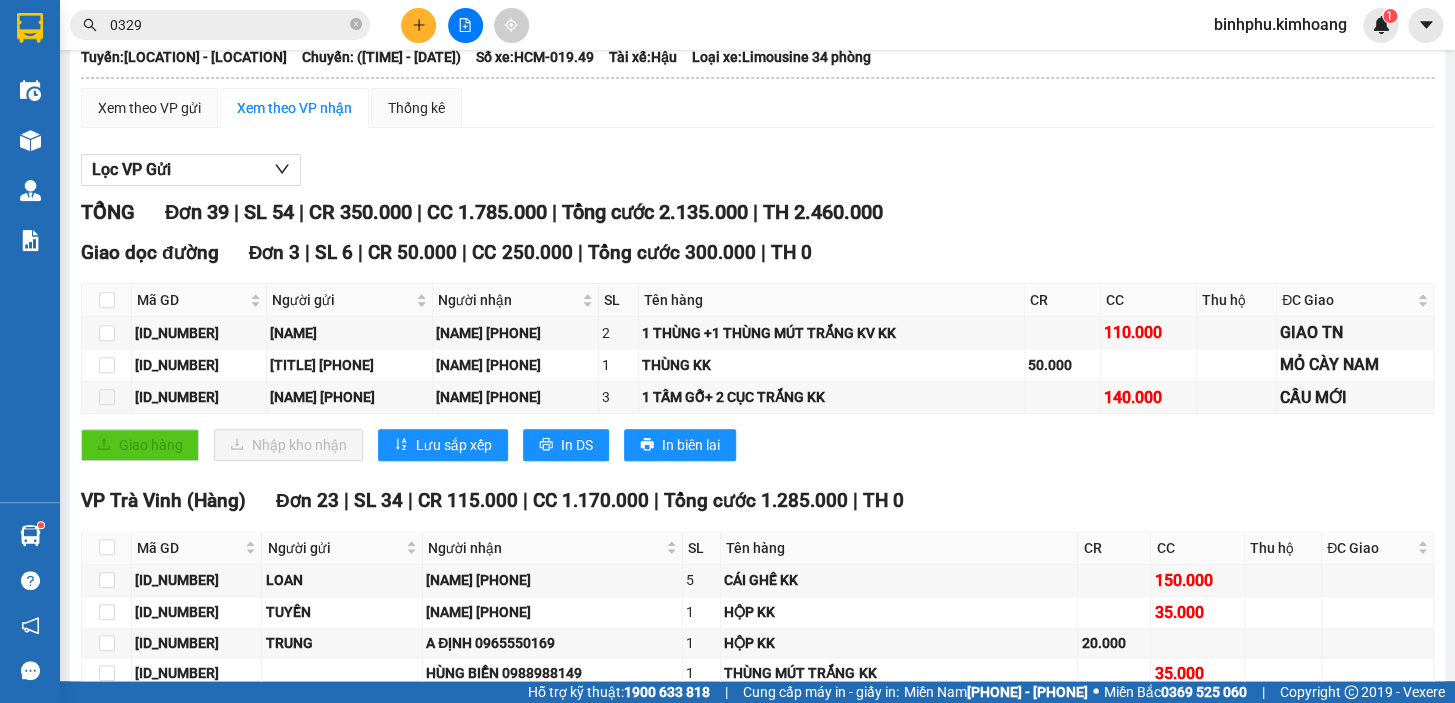 scroll, scrollTop: 0, scrollLeft: 0, axis: both 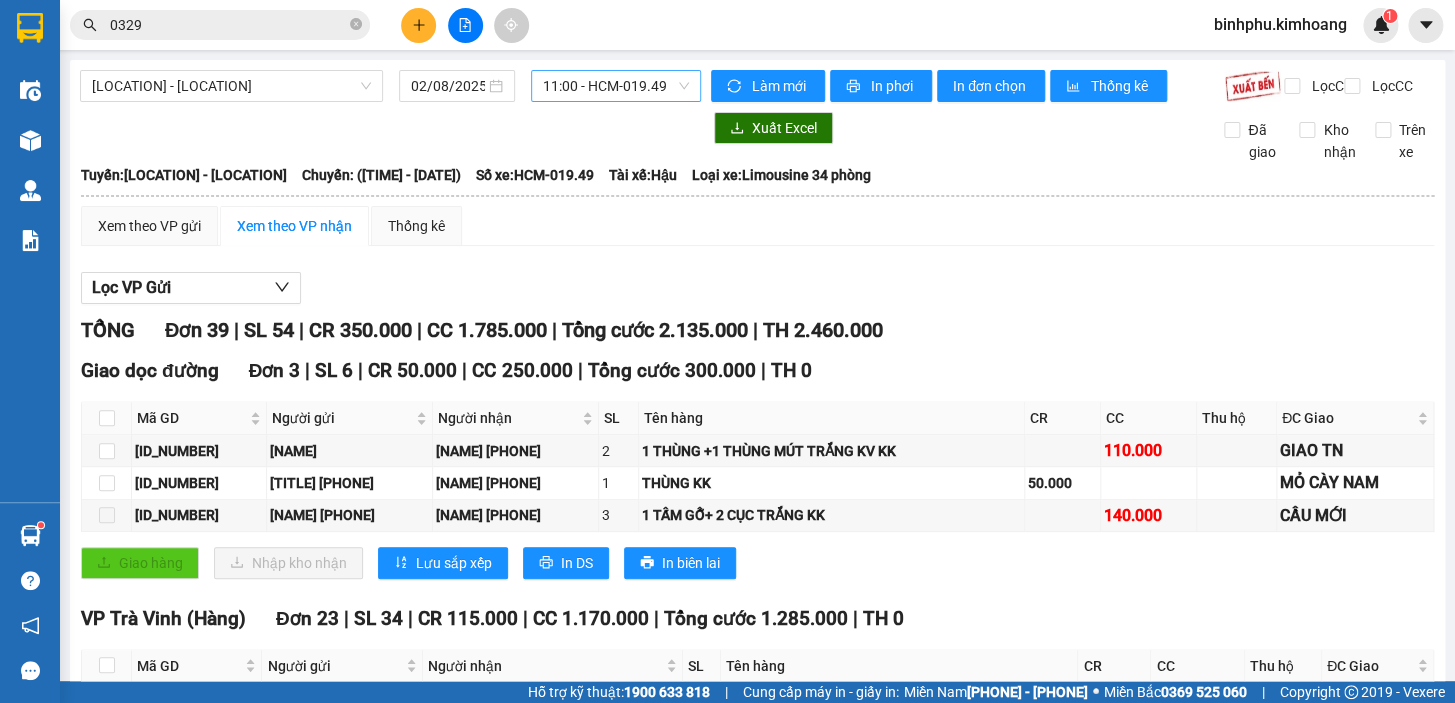 click on "11:00     - HCM-019.49" at bounding box center [616, 86] 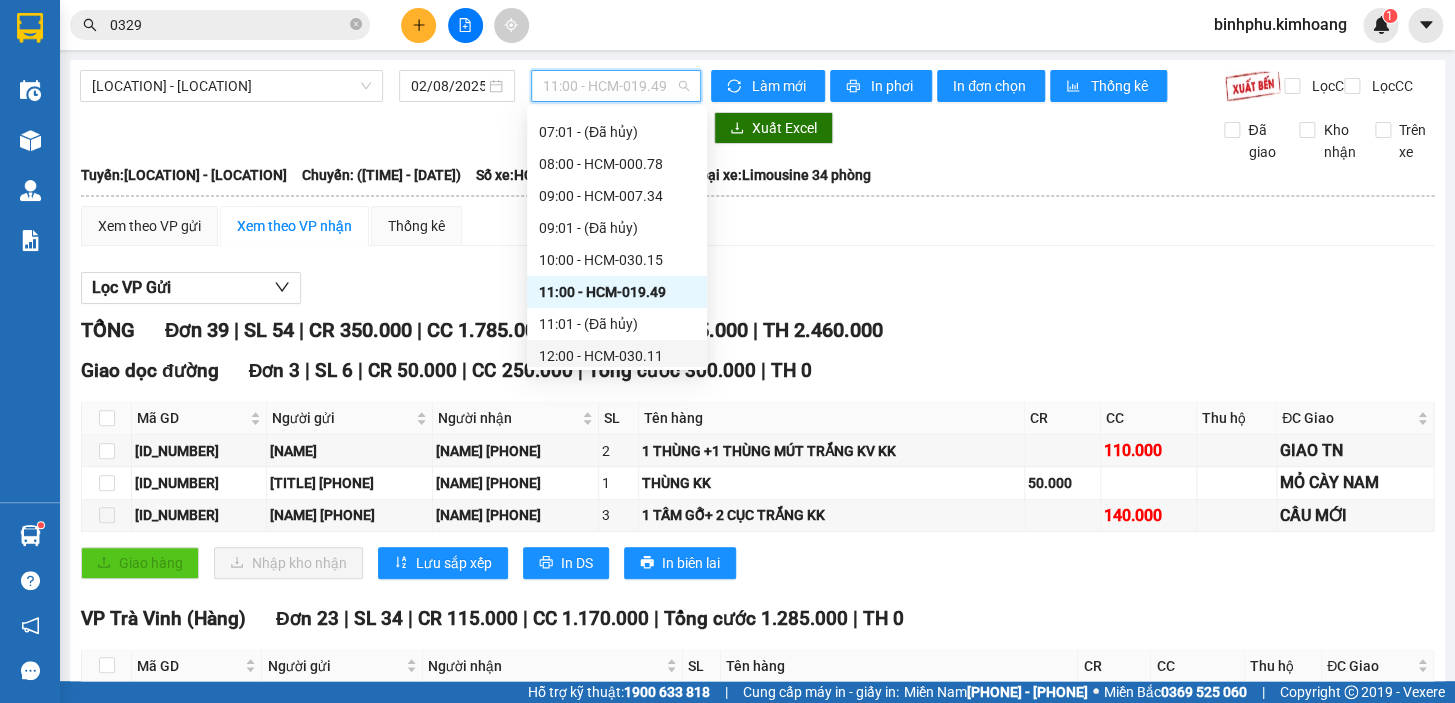 click on "12:00     - HCM-030.11" at bounding box center [617, 356] 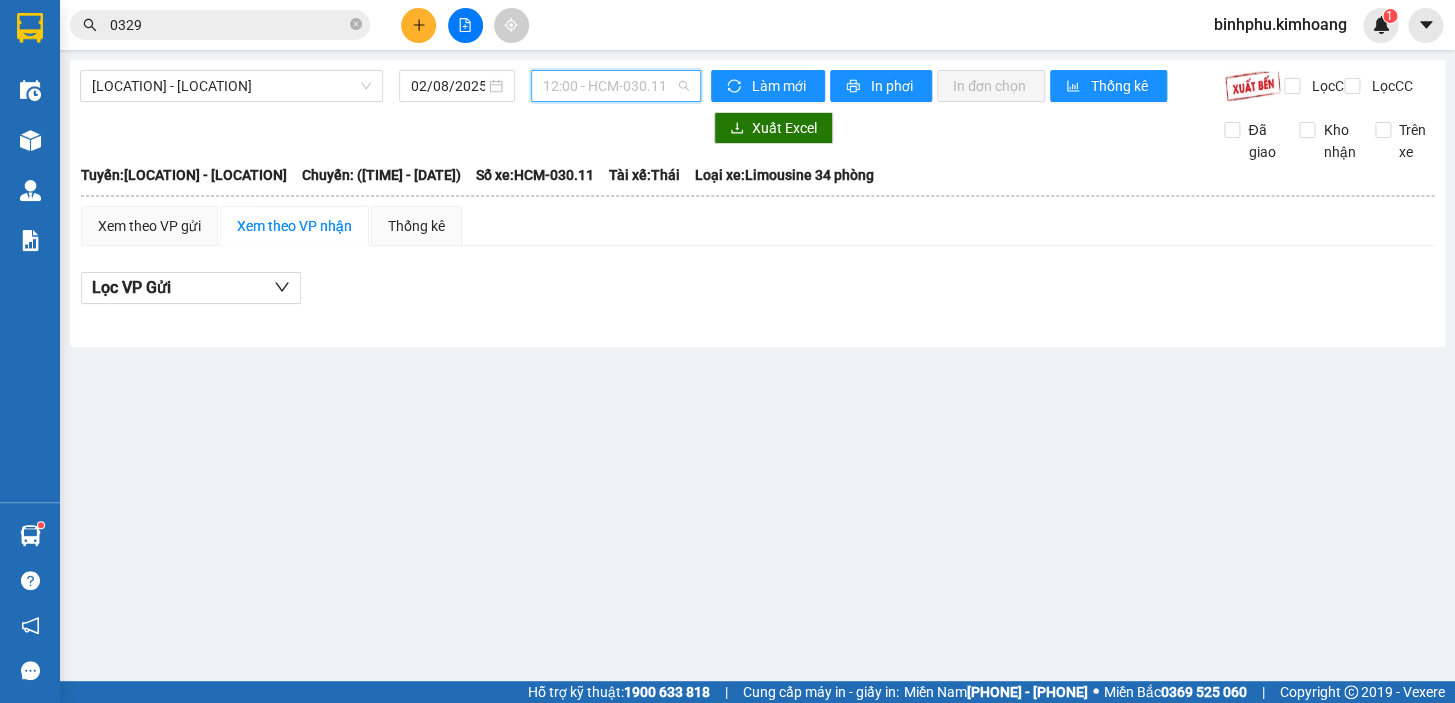 click on "12:00     - HCM-030.11" at bounding box center (616, 86) 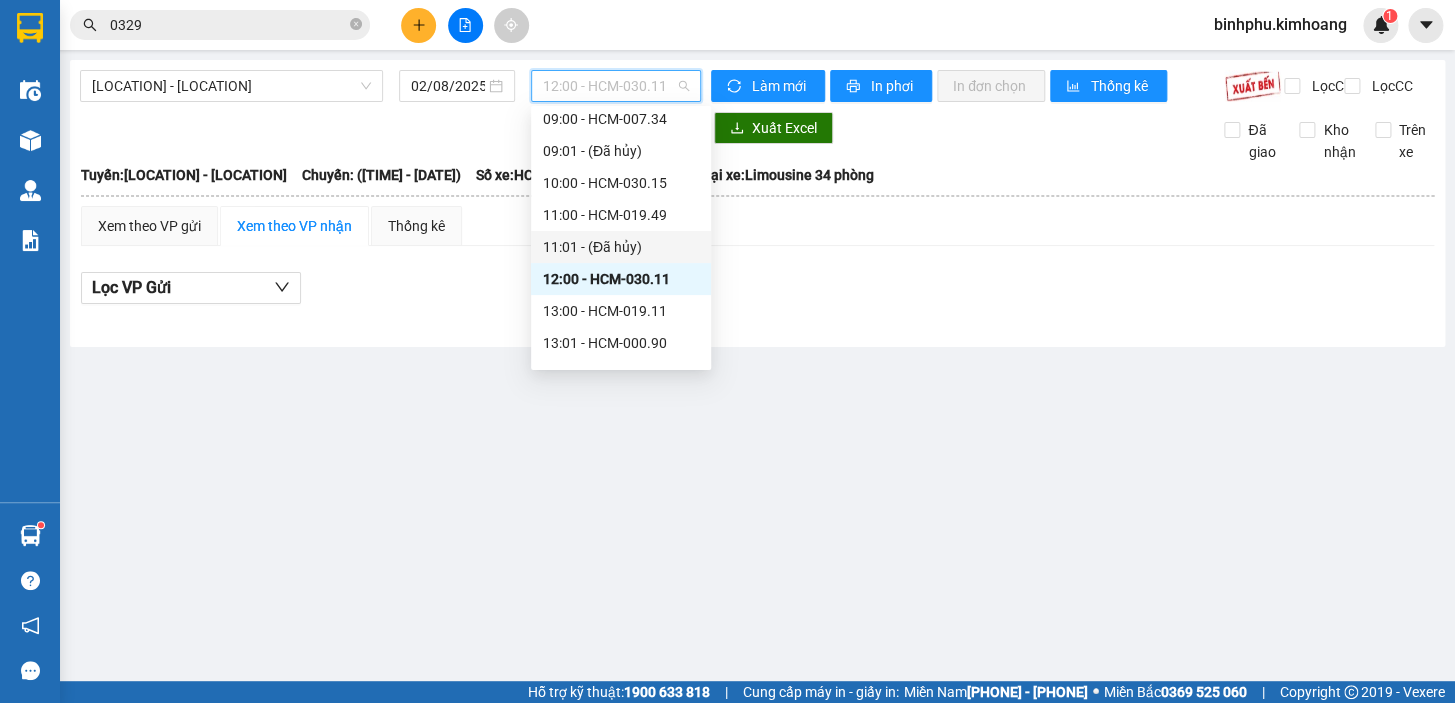 scroll, scrollTop: 187, scrollLeft: 0, axis: vertical 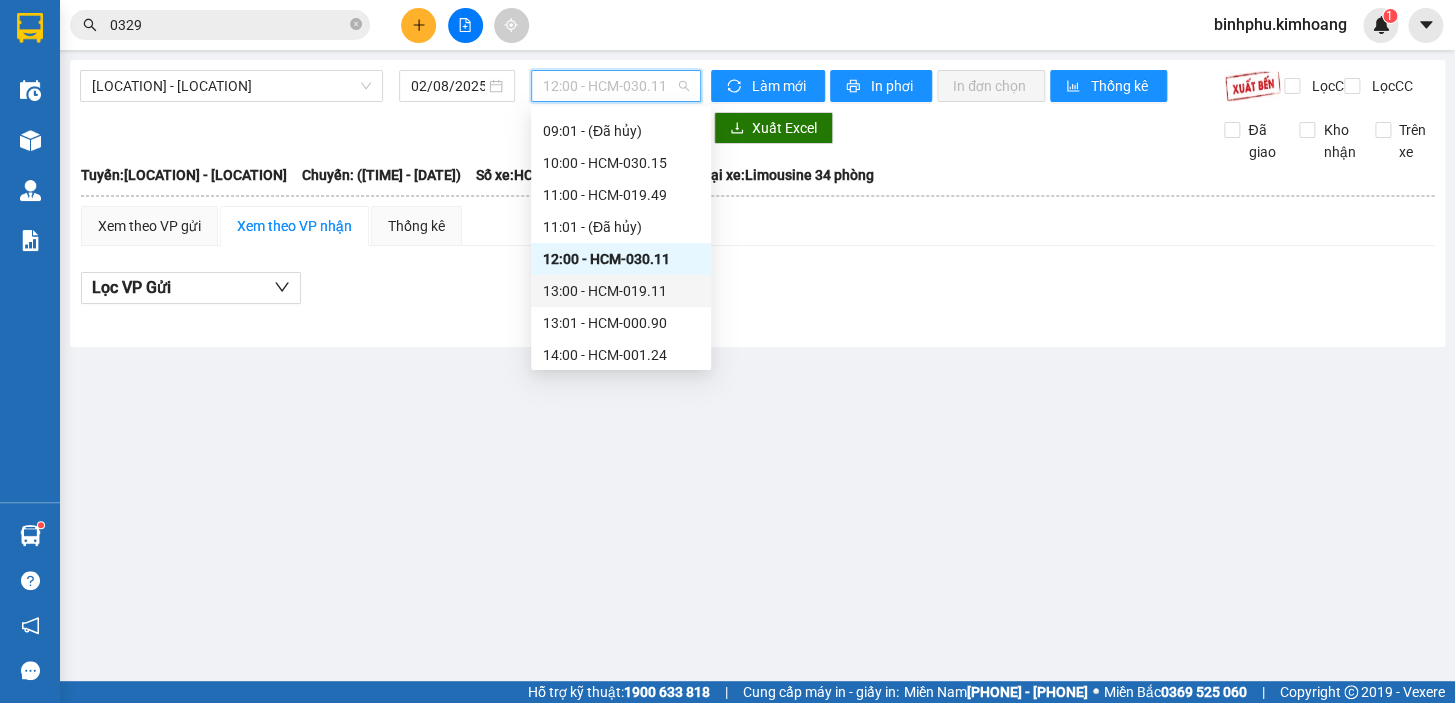 click on "13:00     - HCM-019.11" at bounding box center (621, 291) 